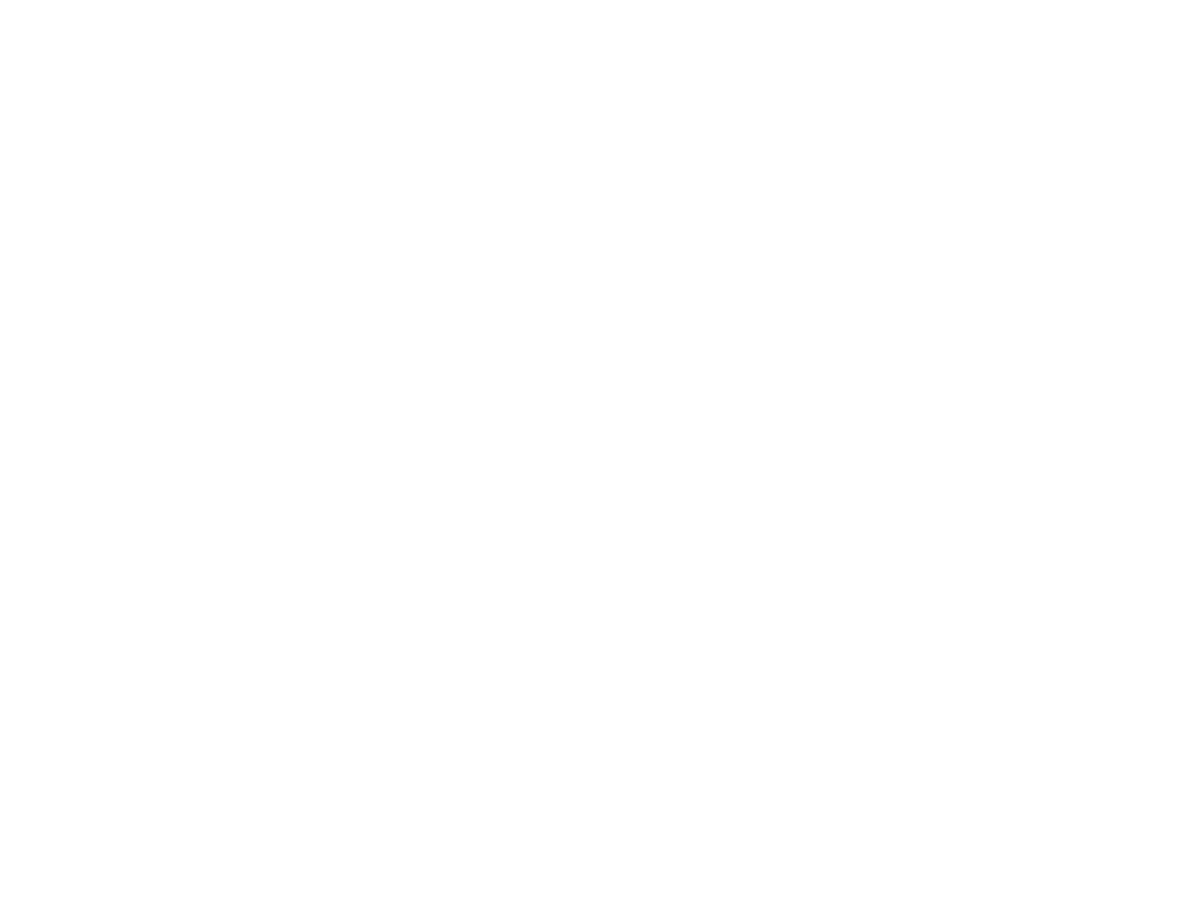 scroll, scrollTop: 0, scrollLeft: 0, axis: both 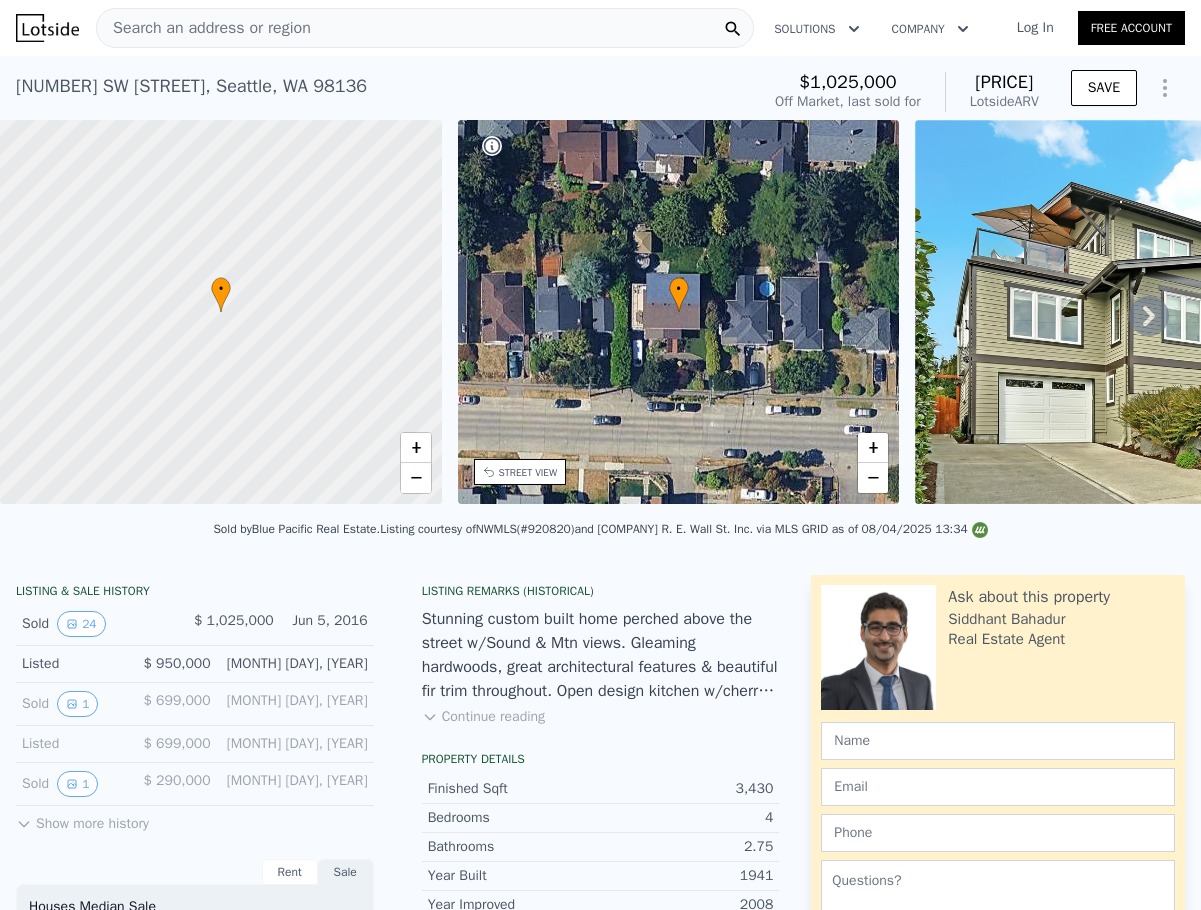 click 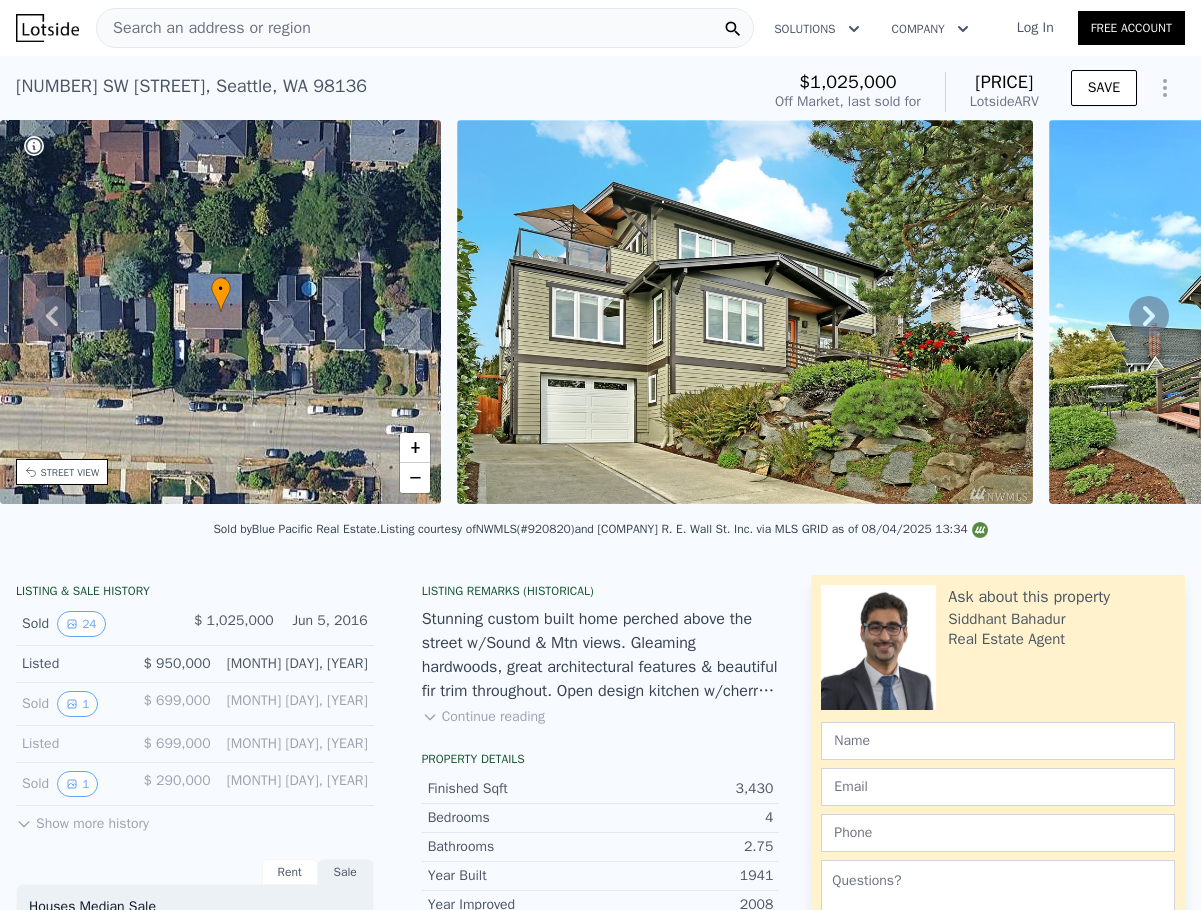 click 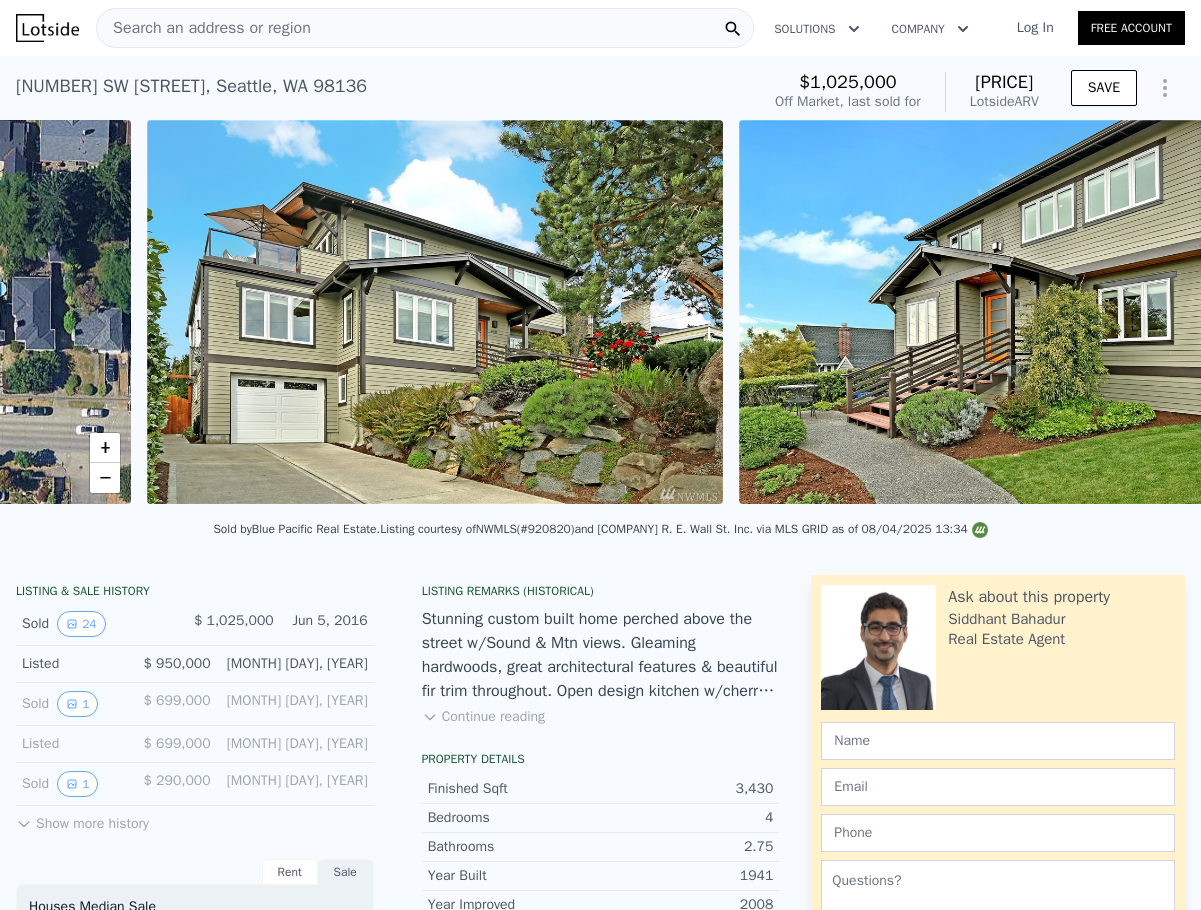 scroll, scrollTop: 0, scrollLeft: 915, axis: horizontal 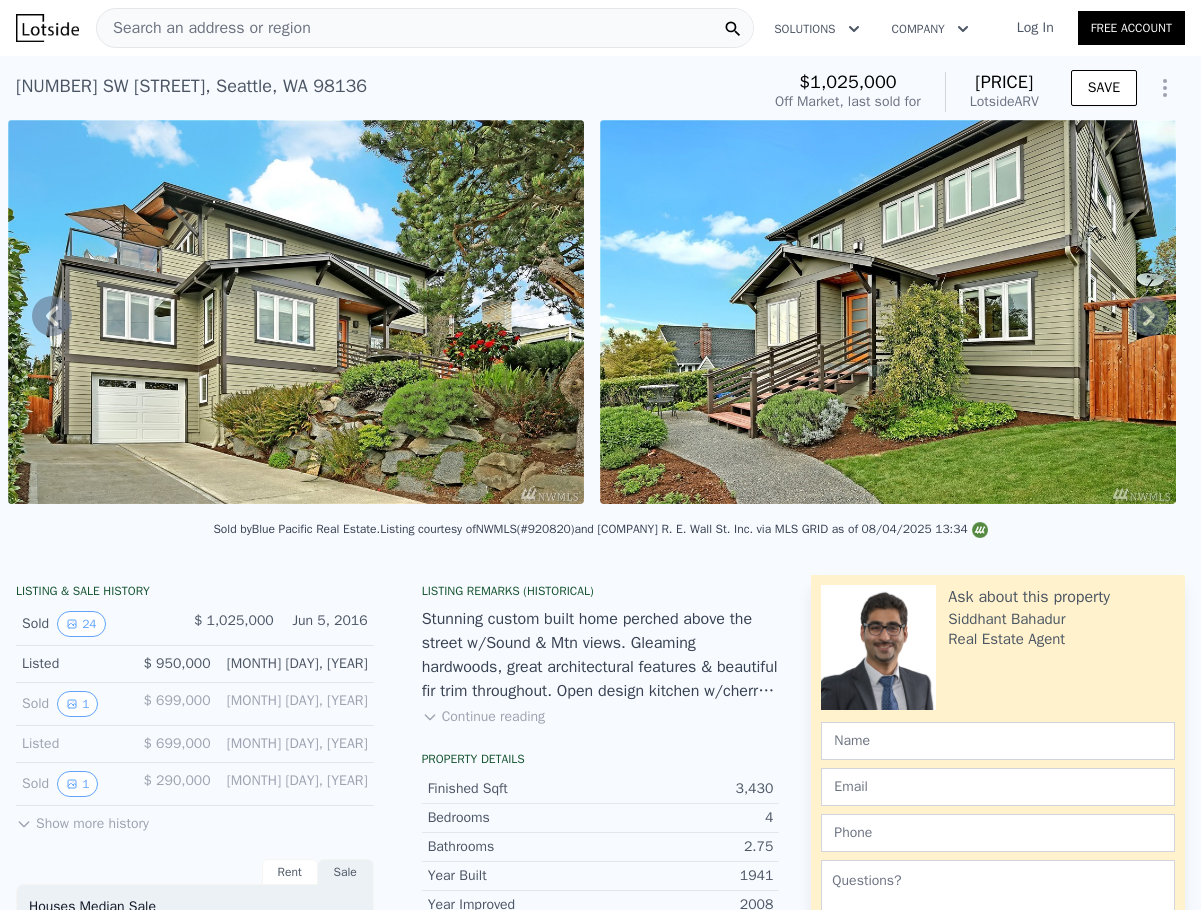 click at bounding box center (296, 312) 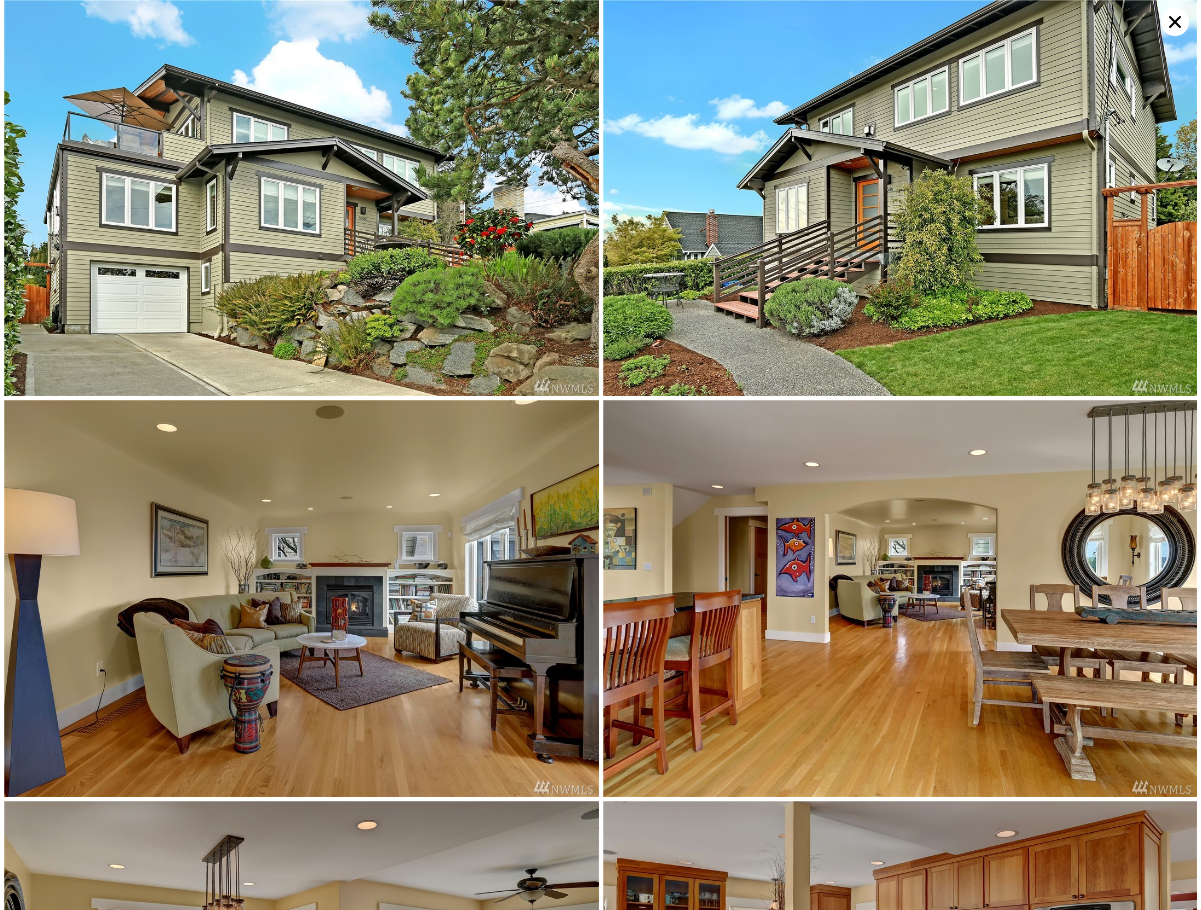 click at bounding box center (900, 198) 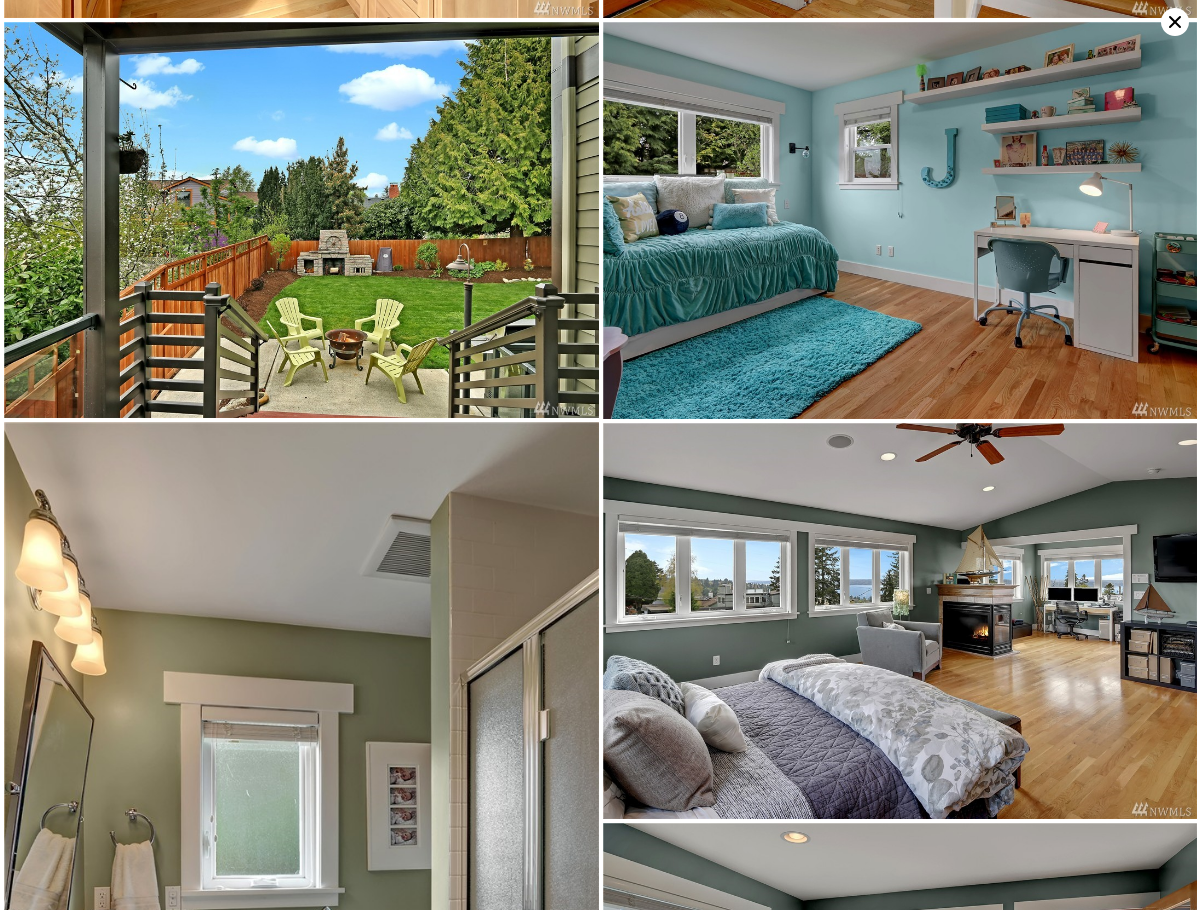 scroll, scrollTop: 1581, scrollLeft: 0, axis: vertical 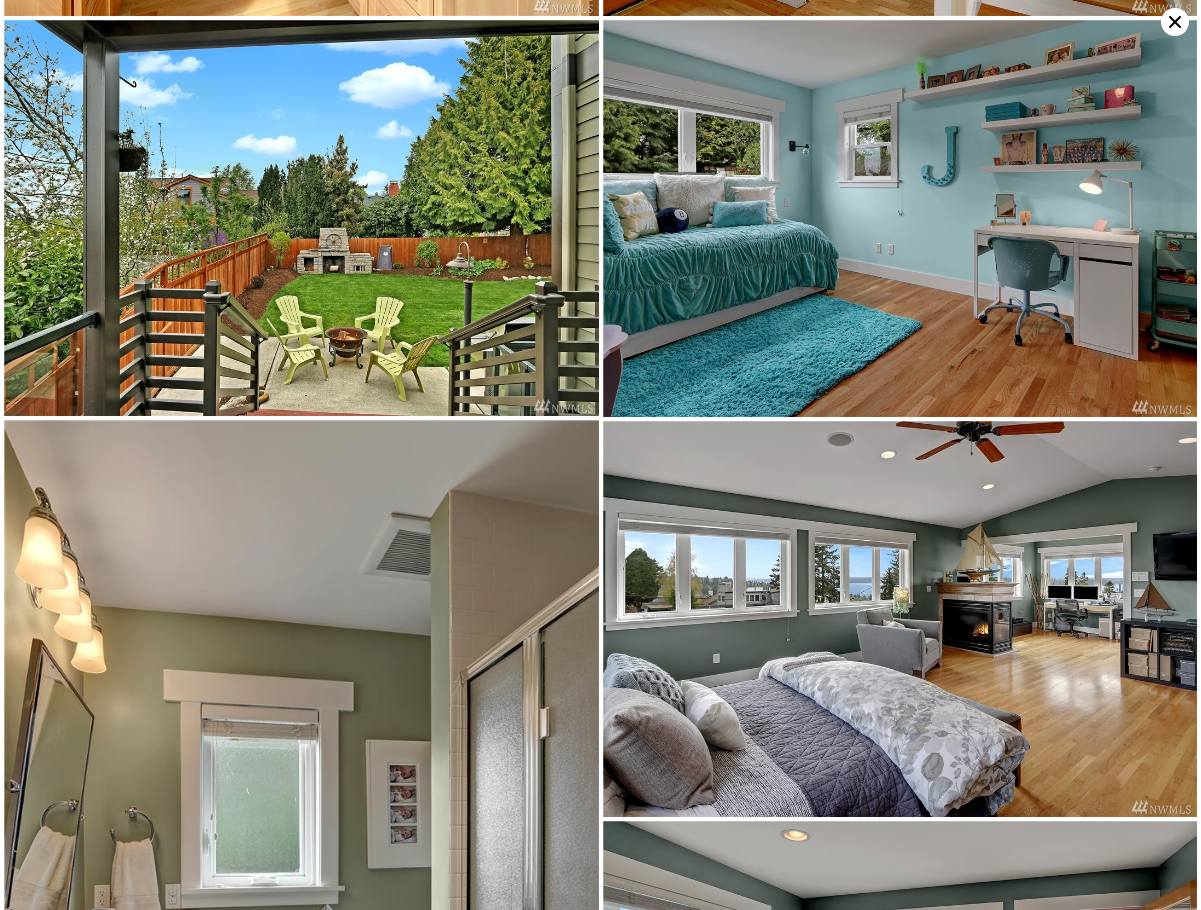click 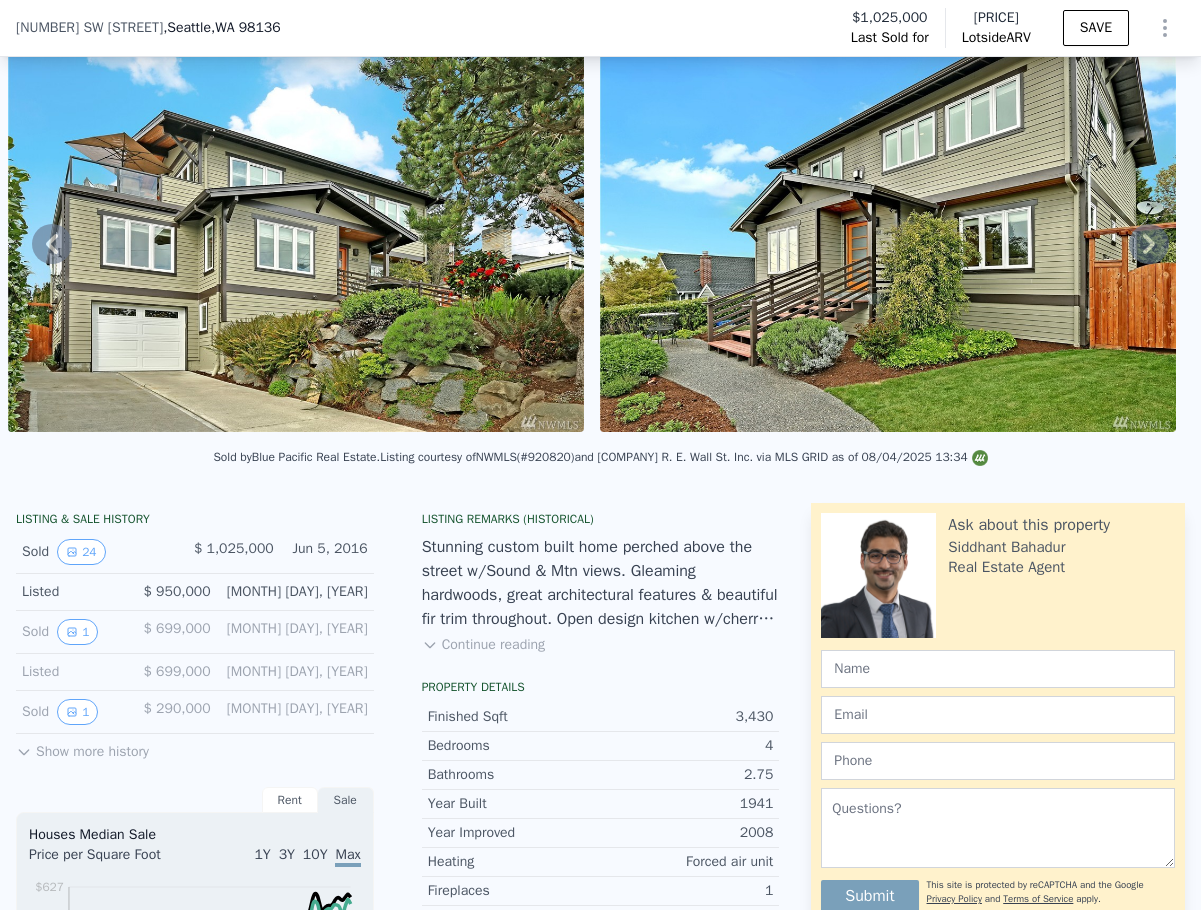 scroll, scrollTop: 93, scrollLeft: 0, axis: vertical 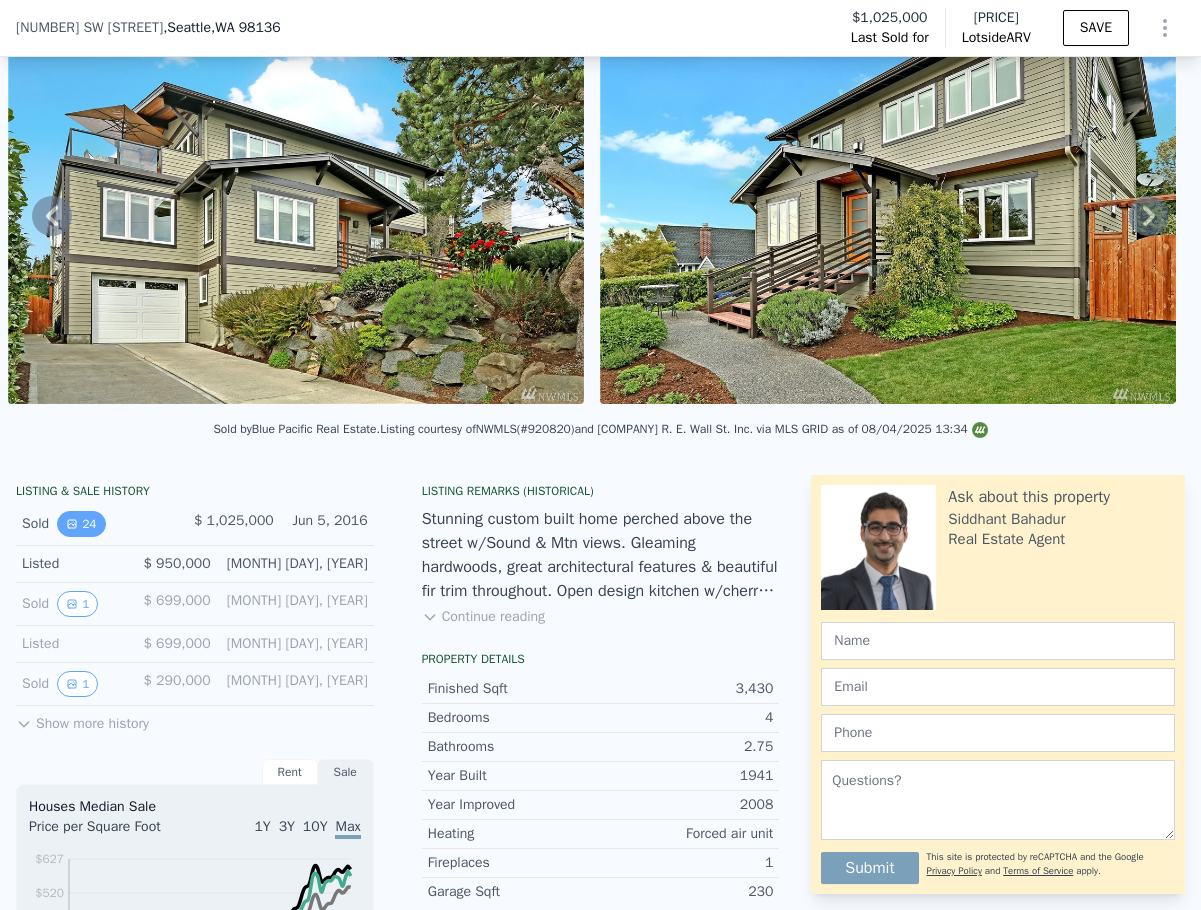 click on "24" at bounding box center (81, 524) 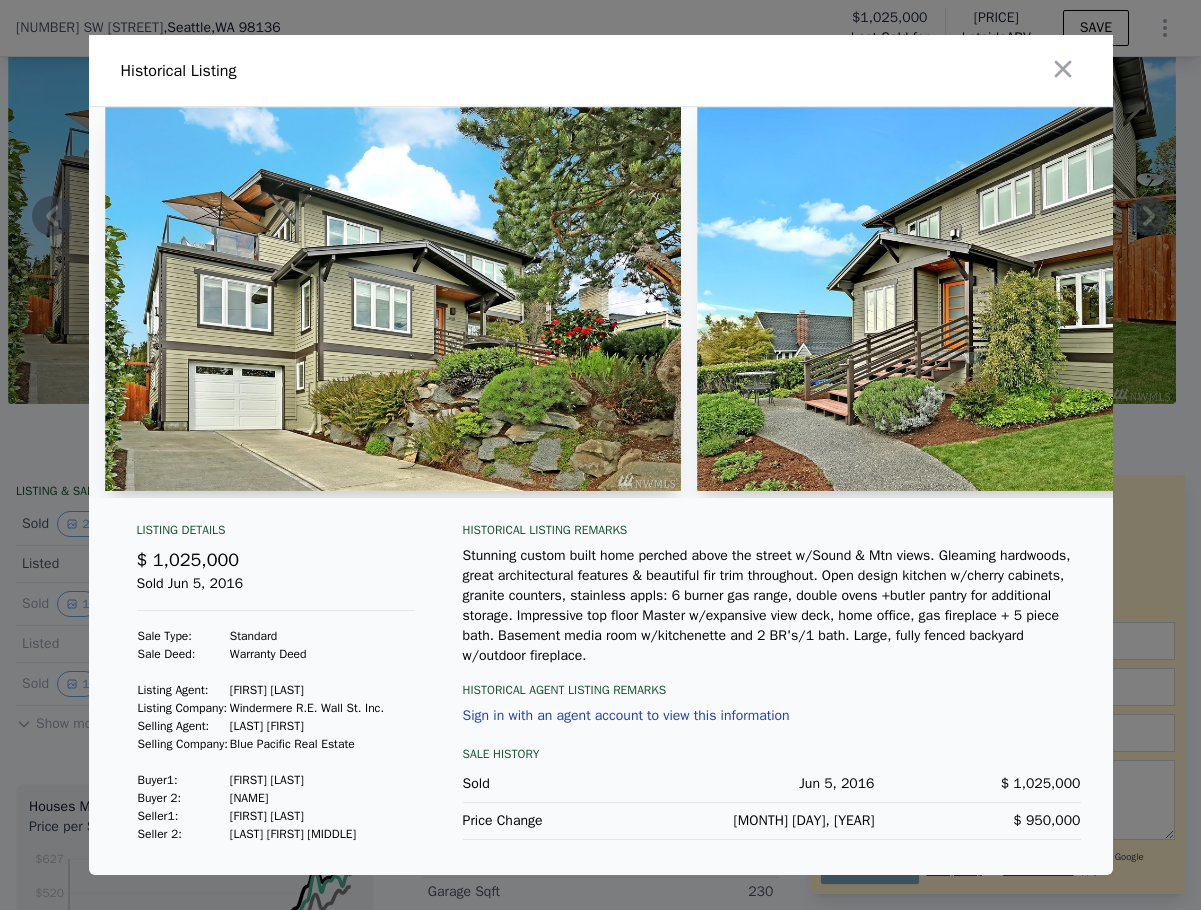 click at bounding box center [393, 299] 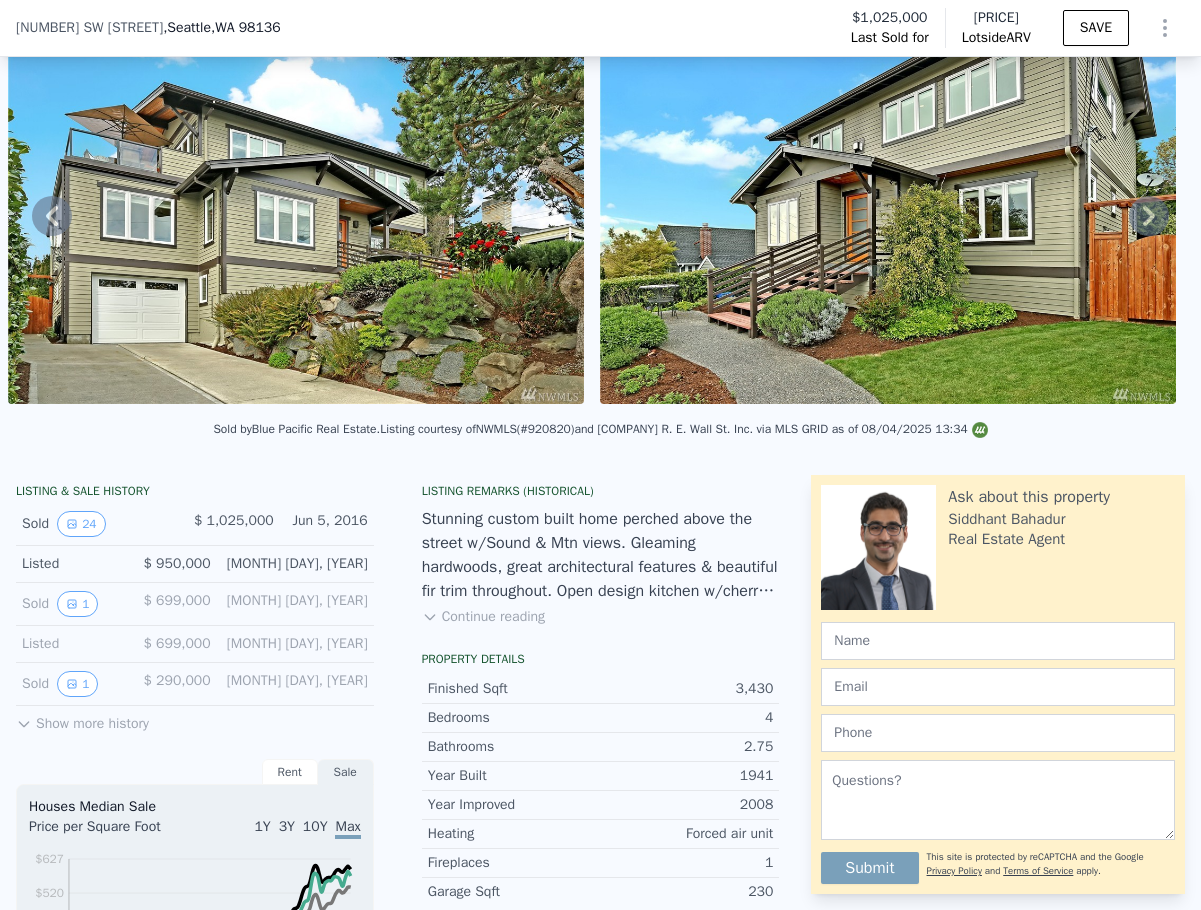 click at bounding box center [888, 212] 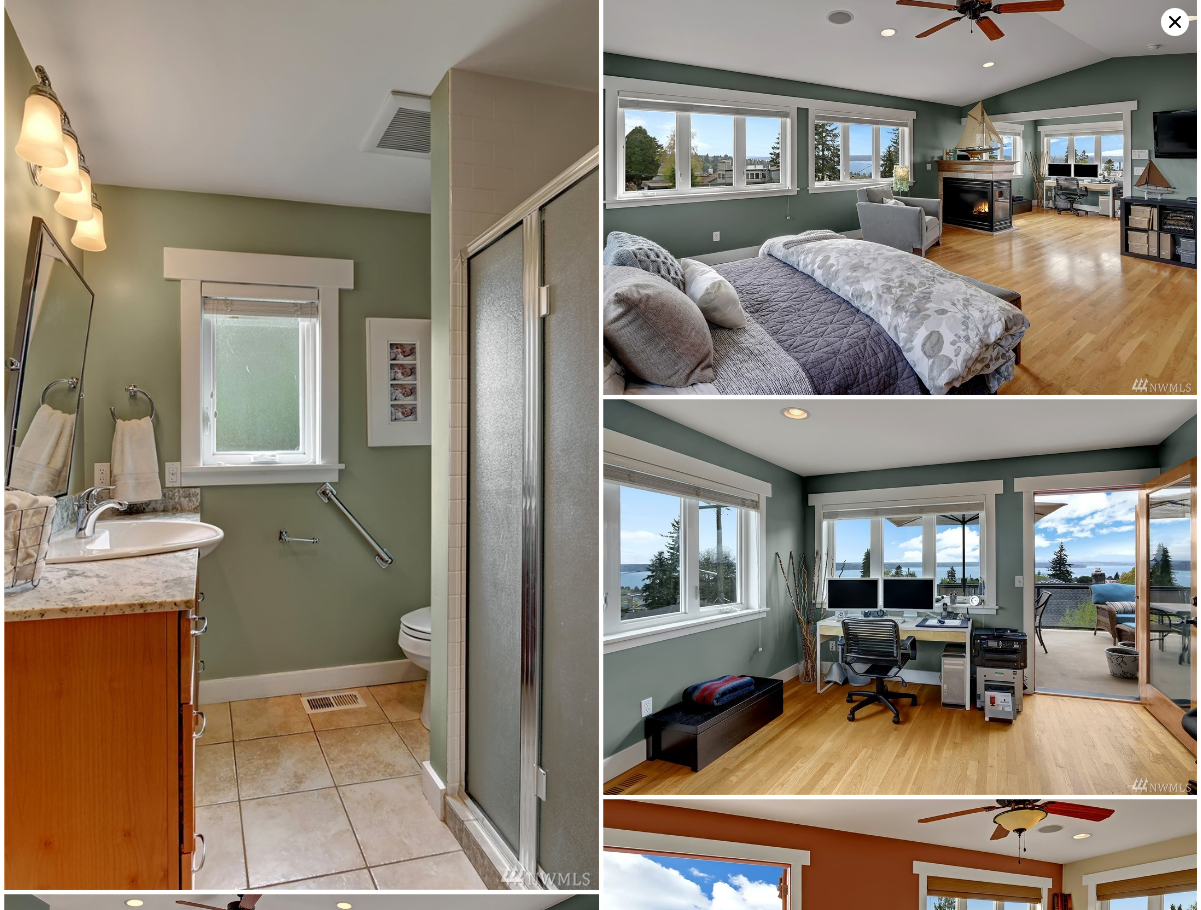 scroll, scrollTop: 1581, scrollLeft: 0, axis: vertical 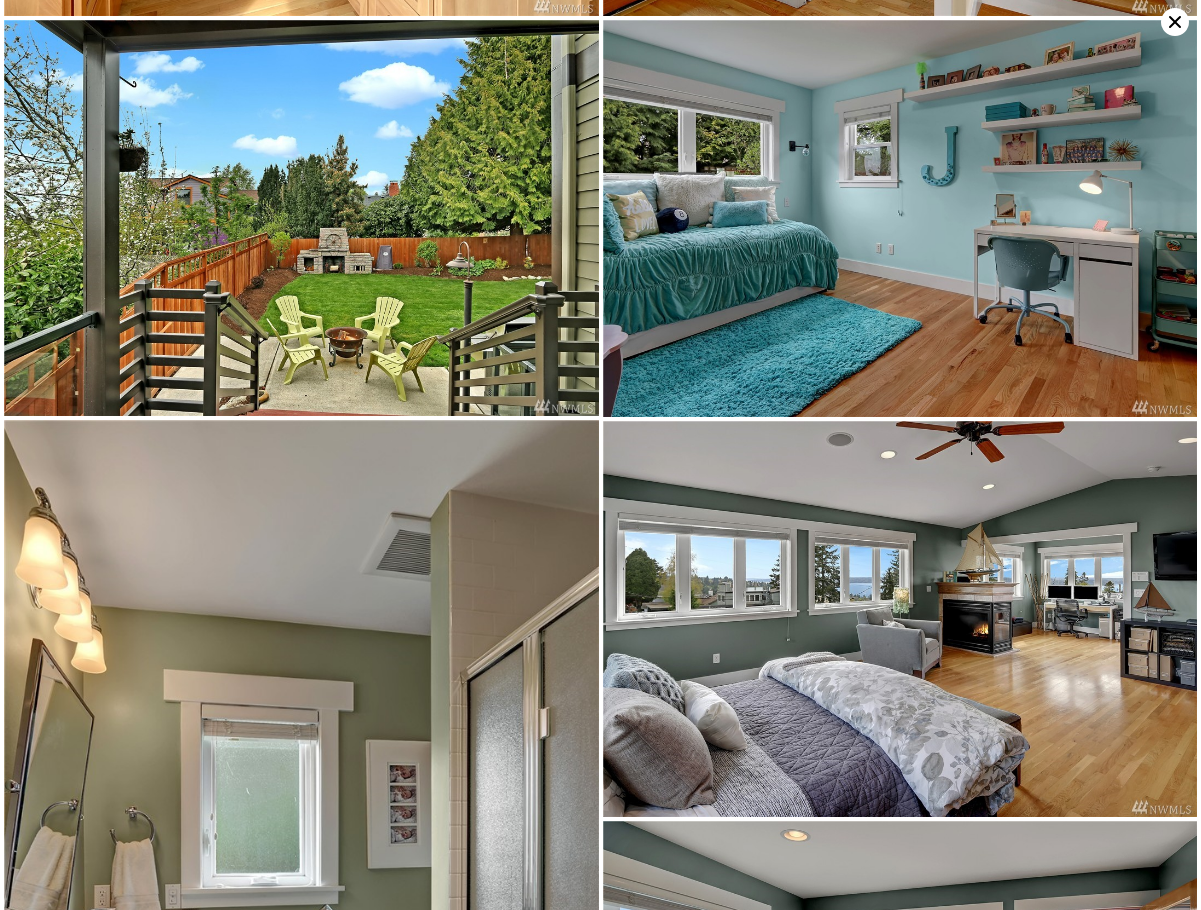 click at bounding box center (301, 218) 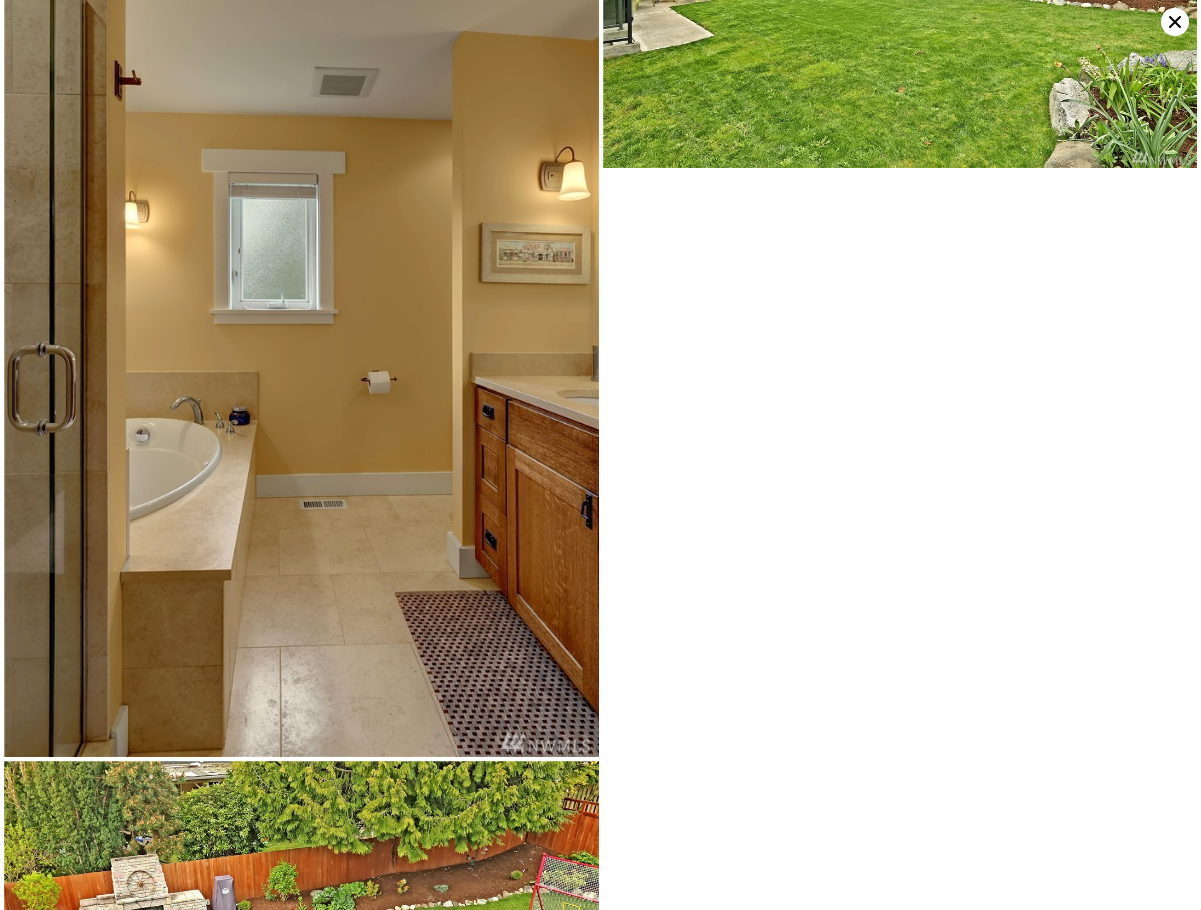 scroll, scrollTop: 4807, scrollLeft: 0, axis: vertical 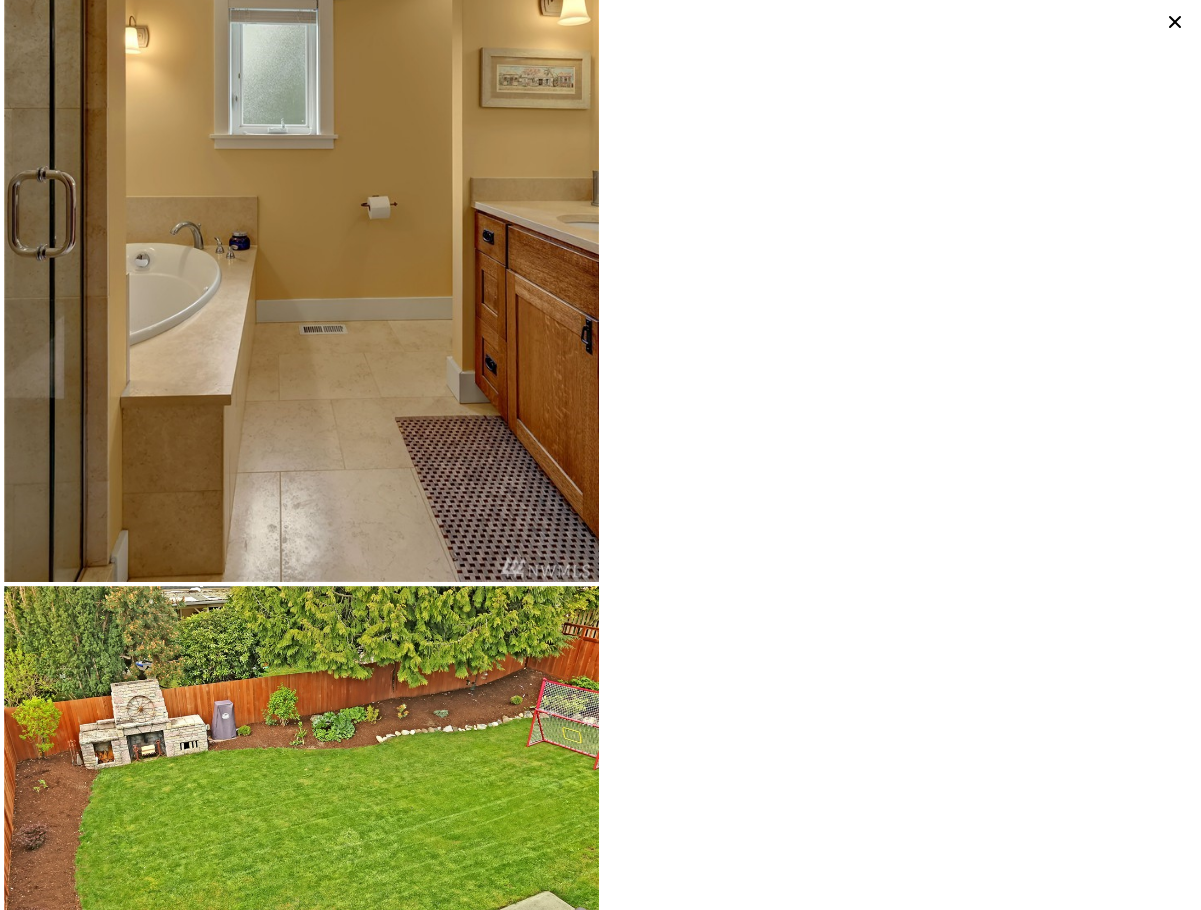click at bounding box center [301, 784] 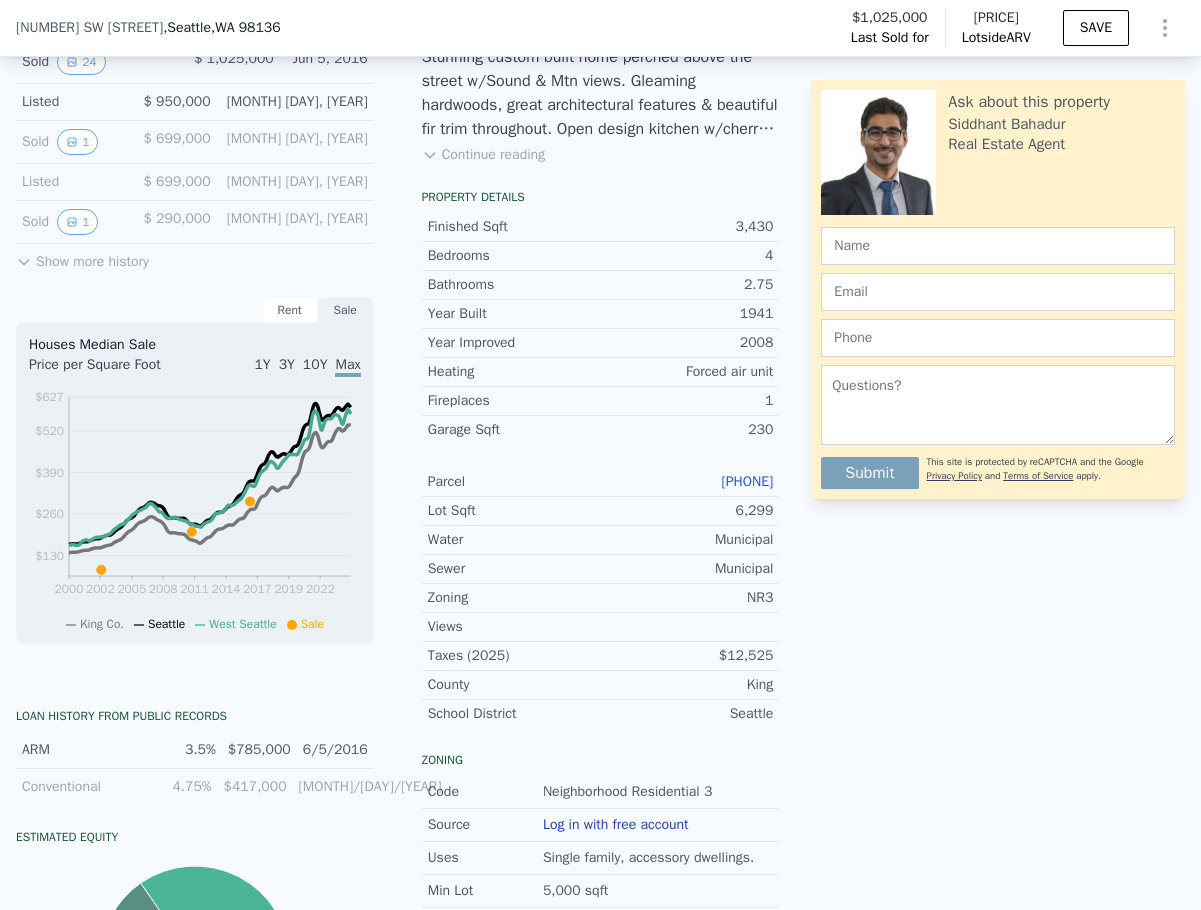 scroll, scrollTop: 293, scrollLeft: 0, axis: vertical 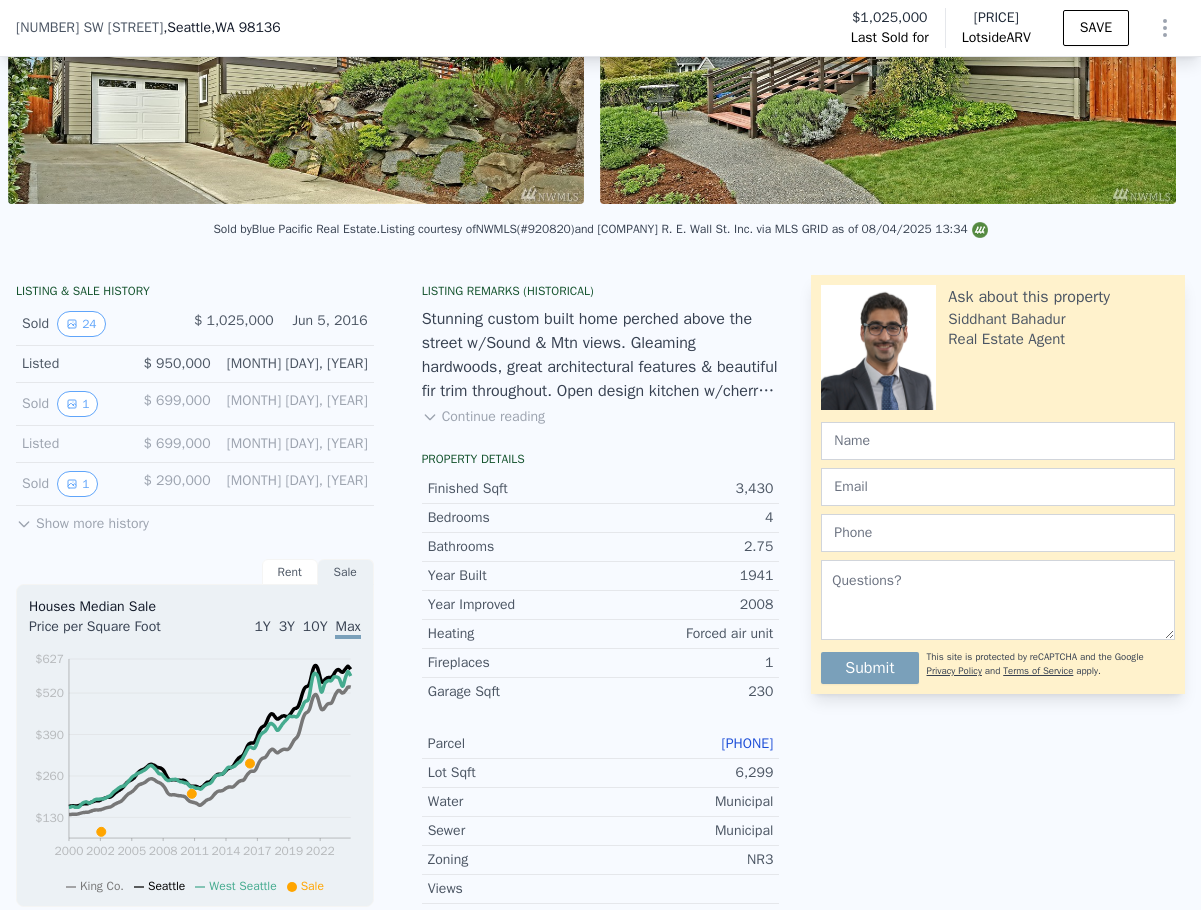 click on "Show more history" at bounding box center [82, 520] 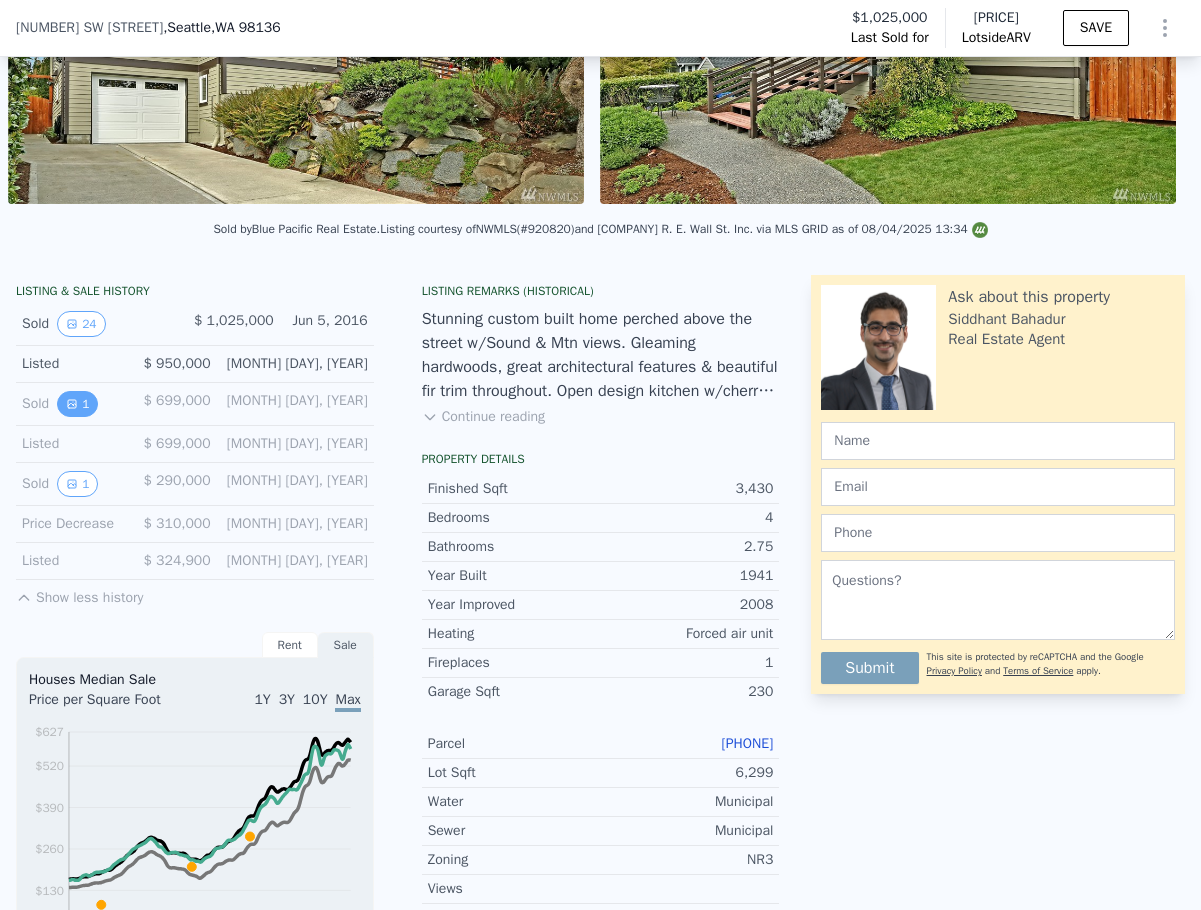 click on "1" at bounding box center [77, 404] 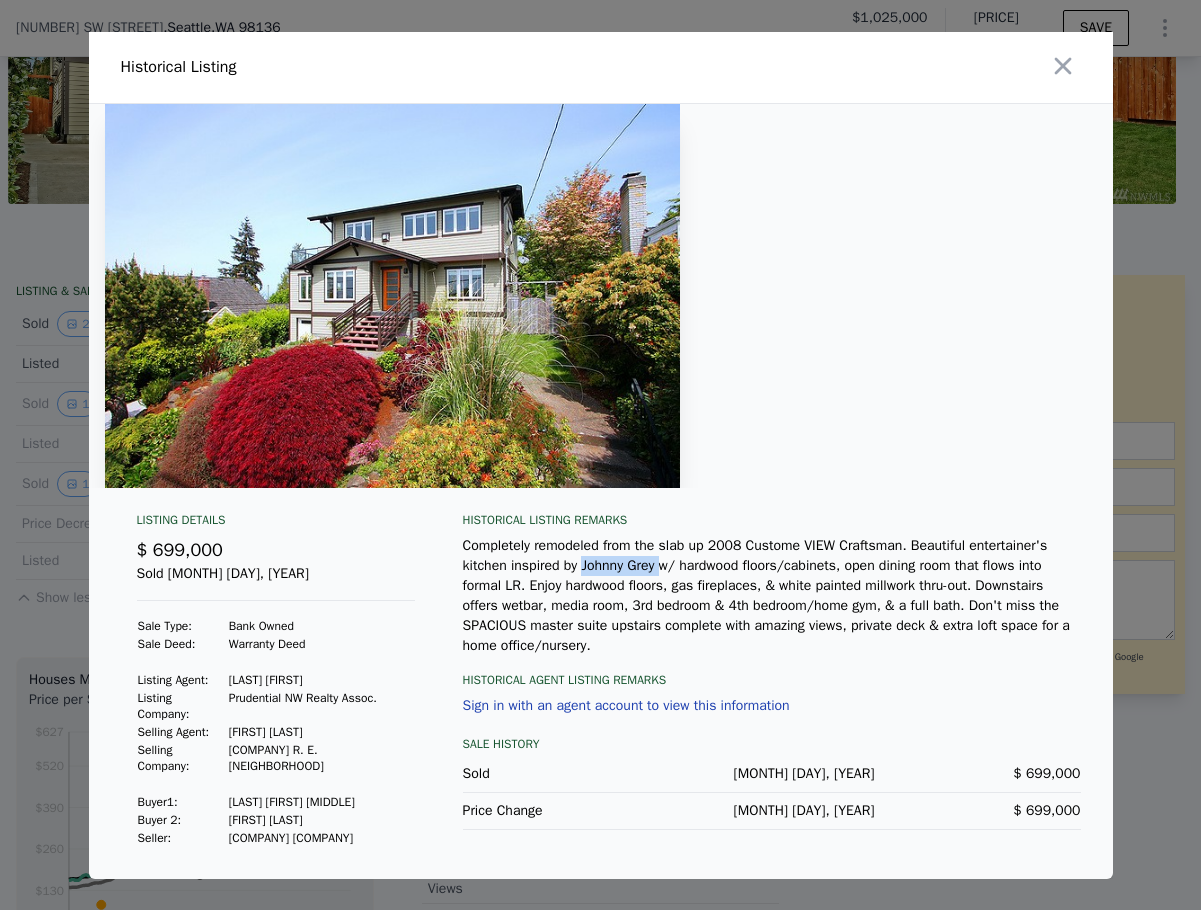 drag, startPoint x: 527, startPoint y: 581, endPoint x: 603, endPoint y: 584, distance: 76.05919 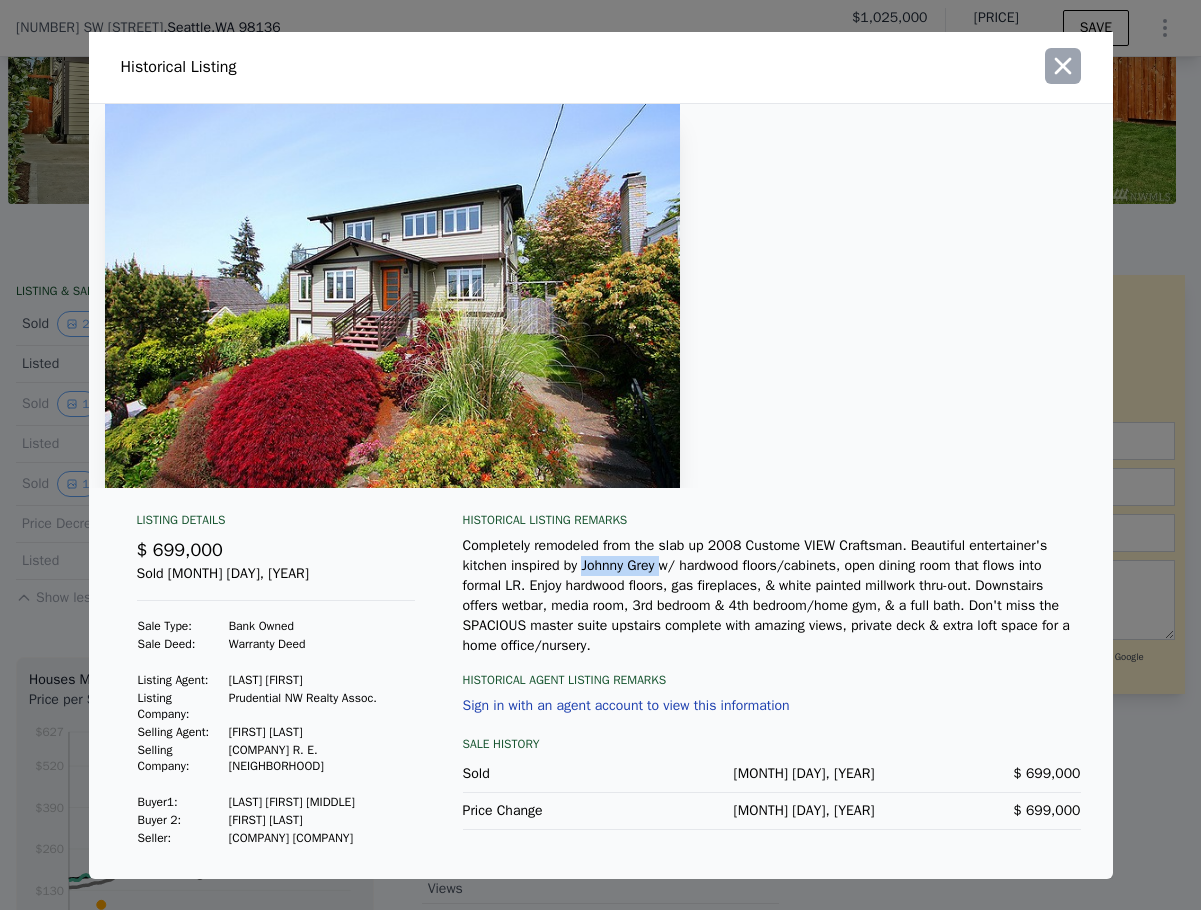click 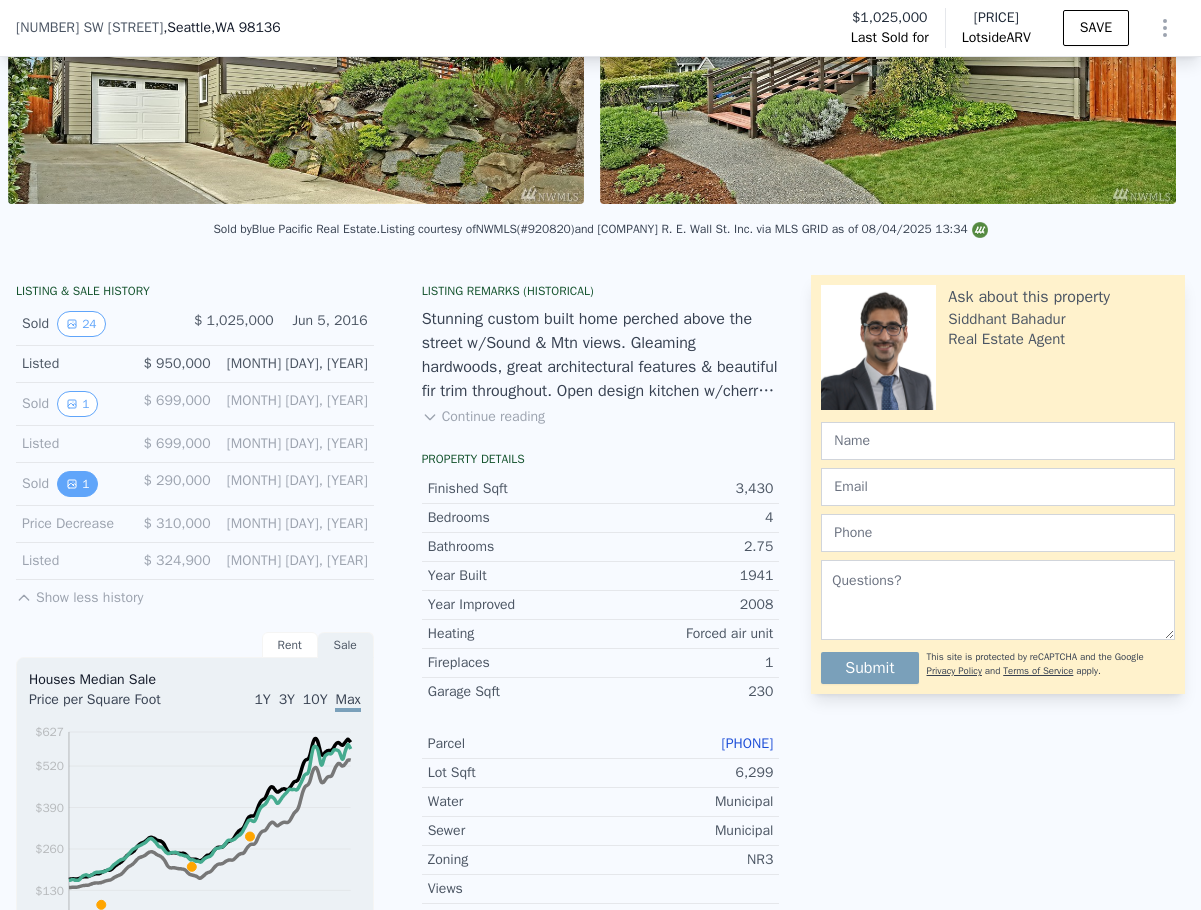 click 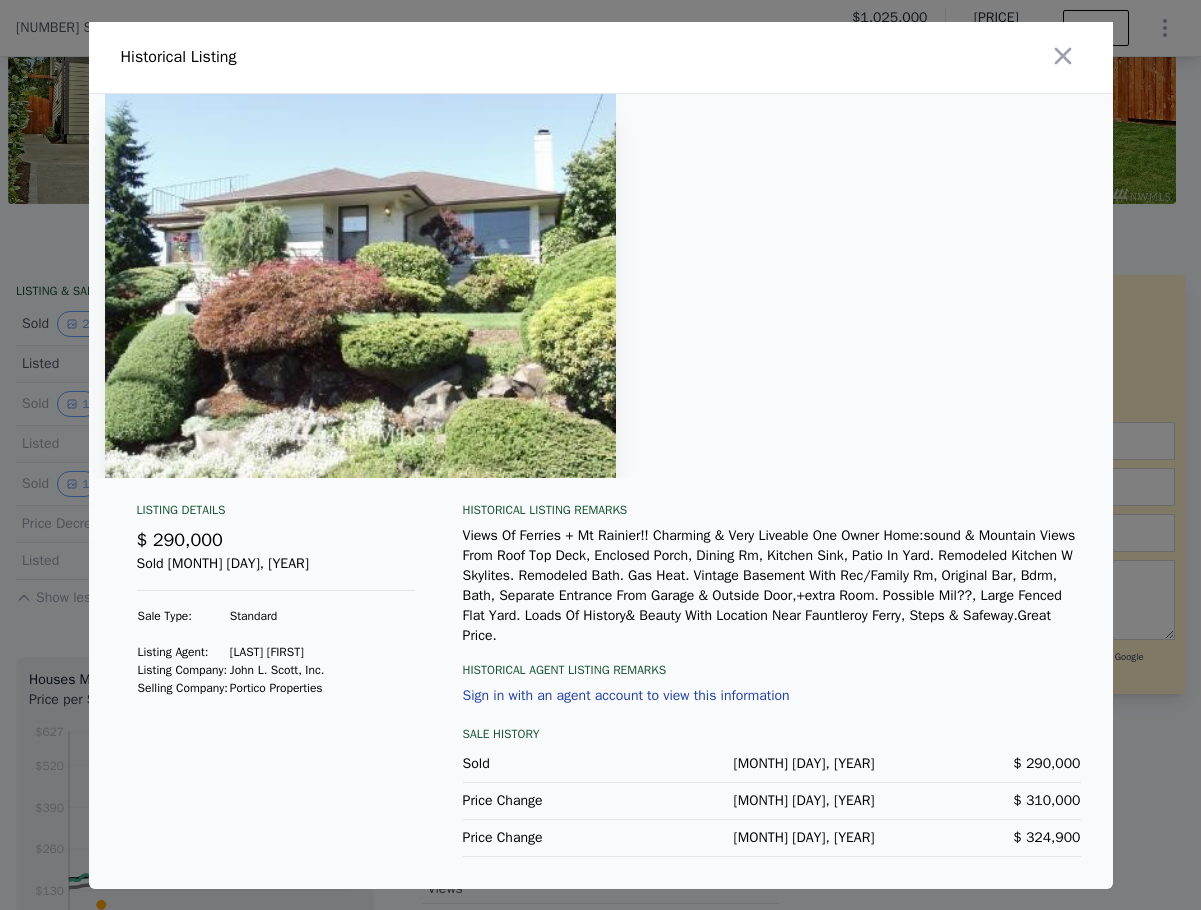 click at bounding box center [361, 286] 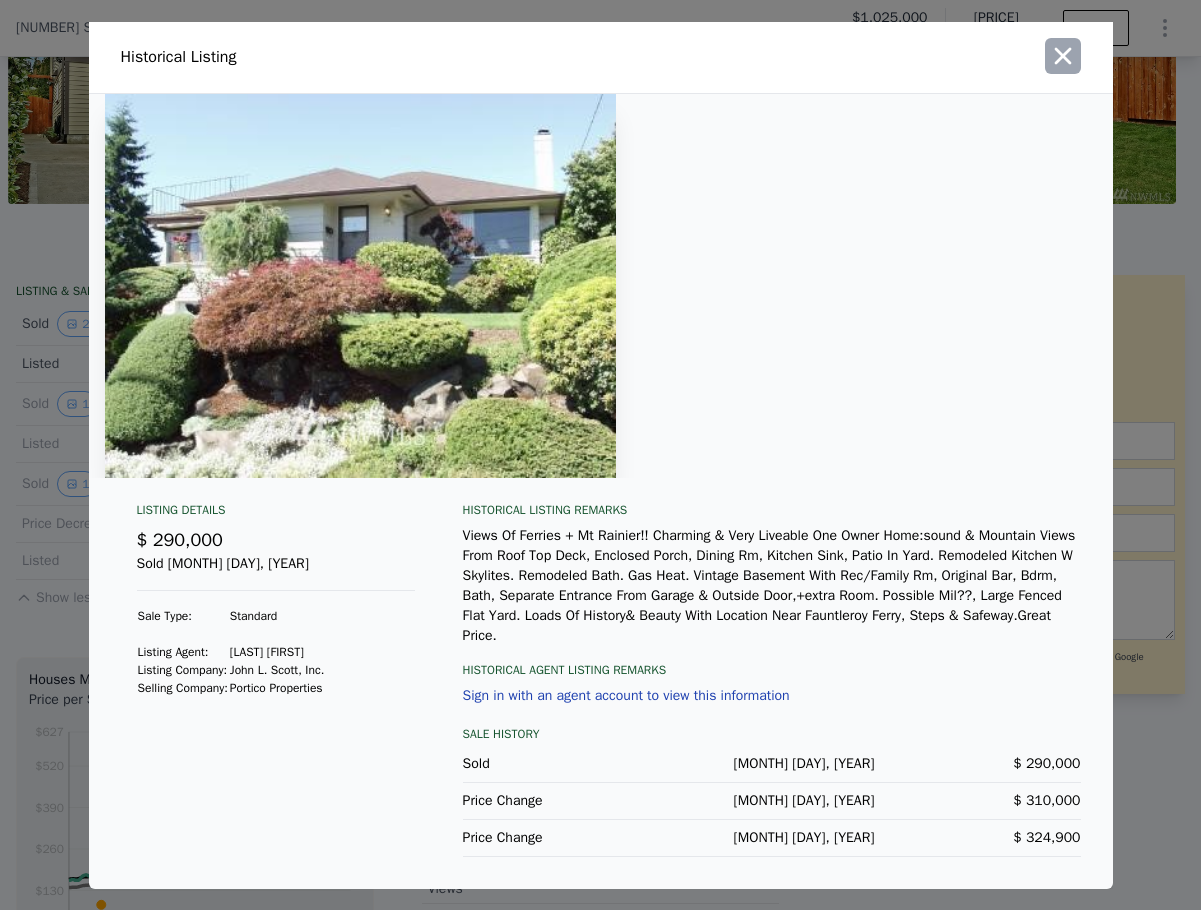 click 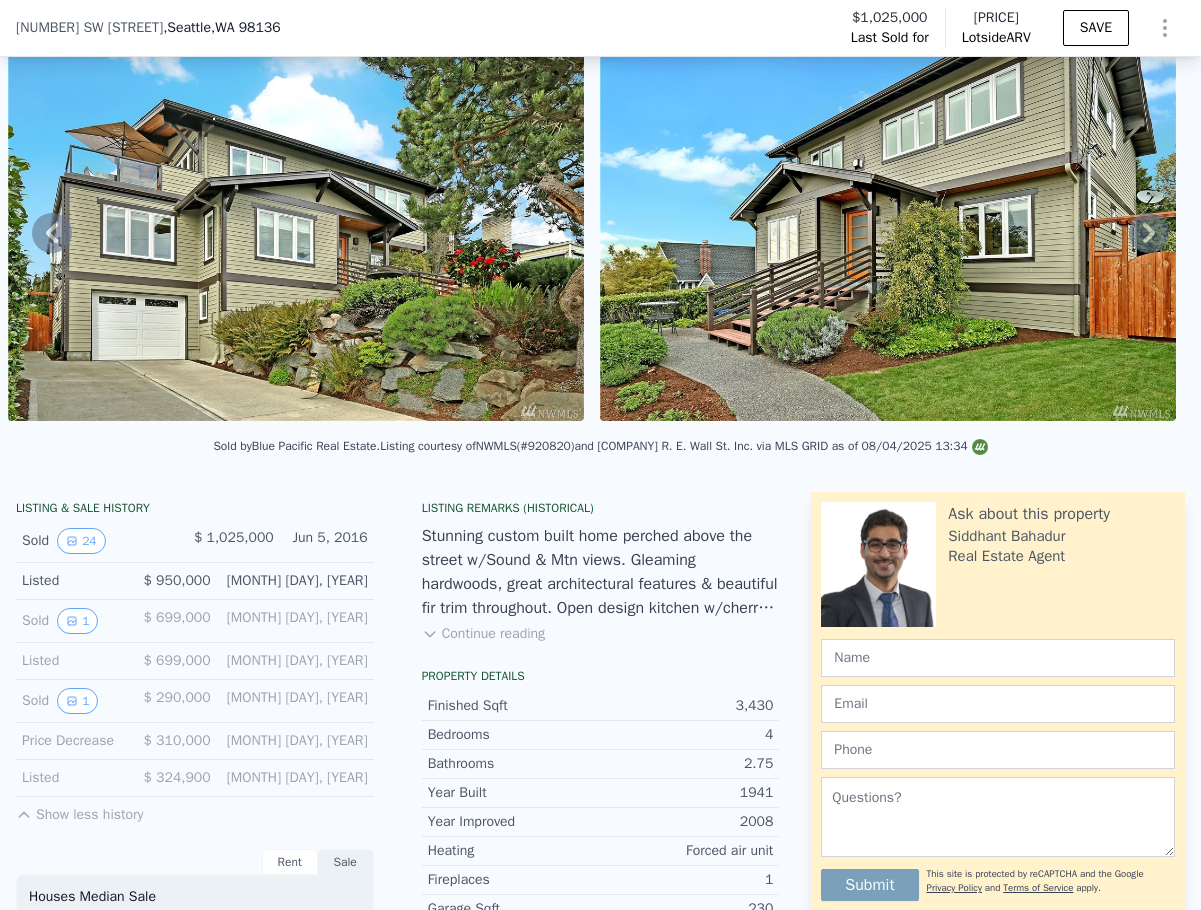 scroll, scrollTop: 200, scrollLeft: 0, axis: vertical 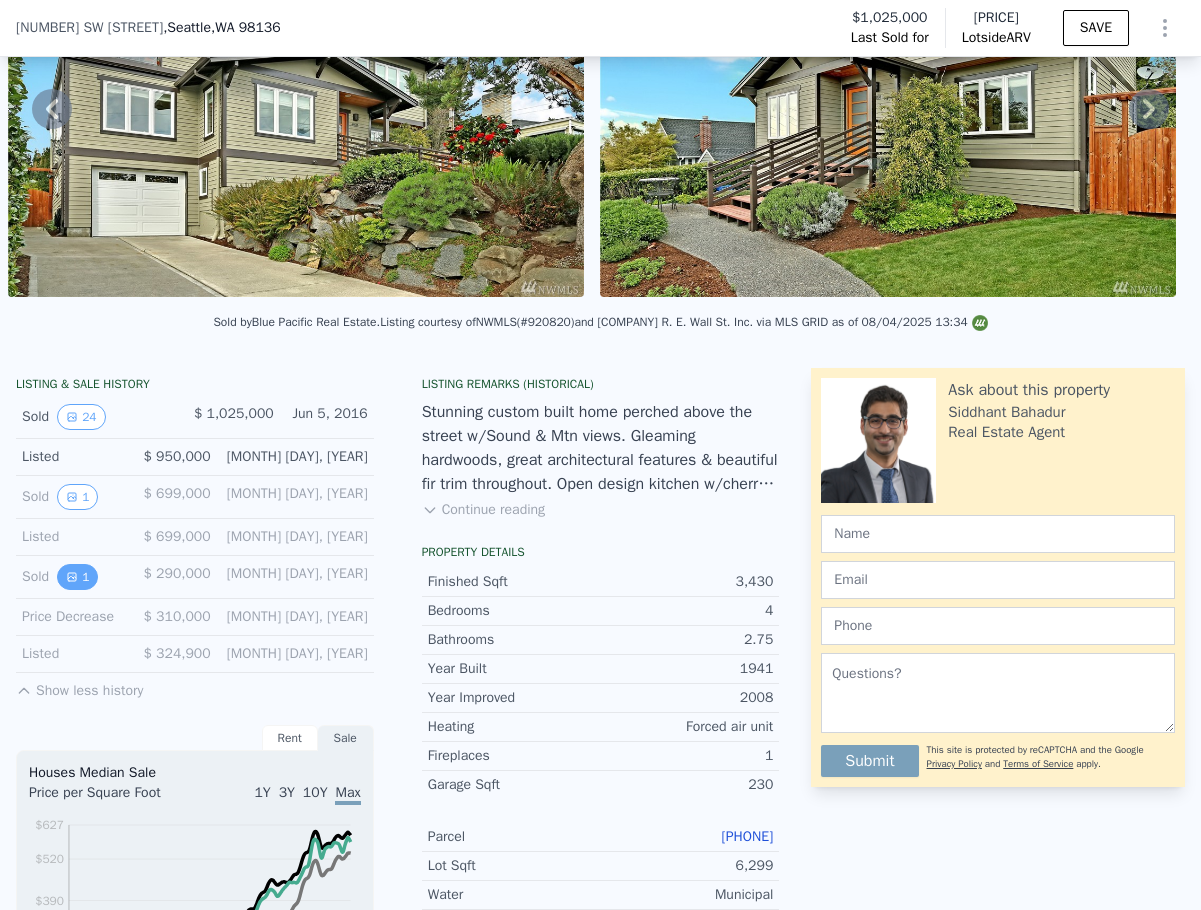 click on "1" at bounding box center (77, 577) 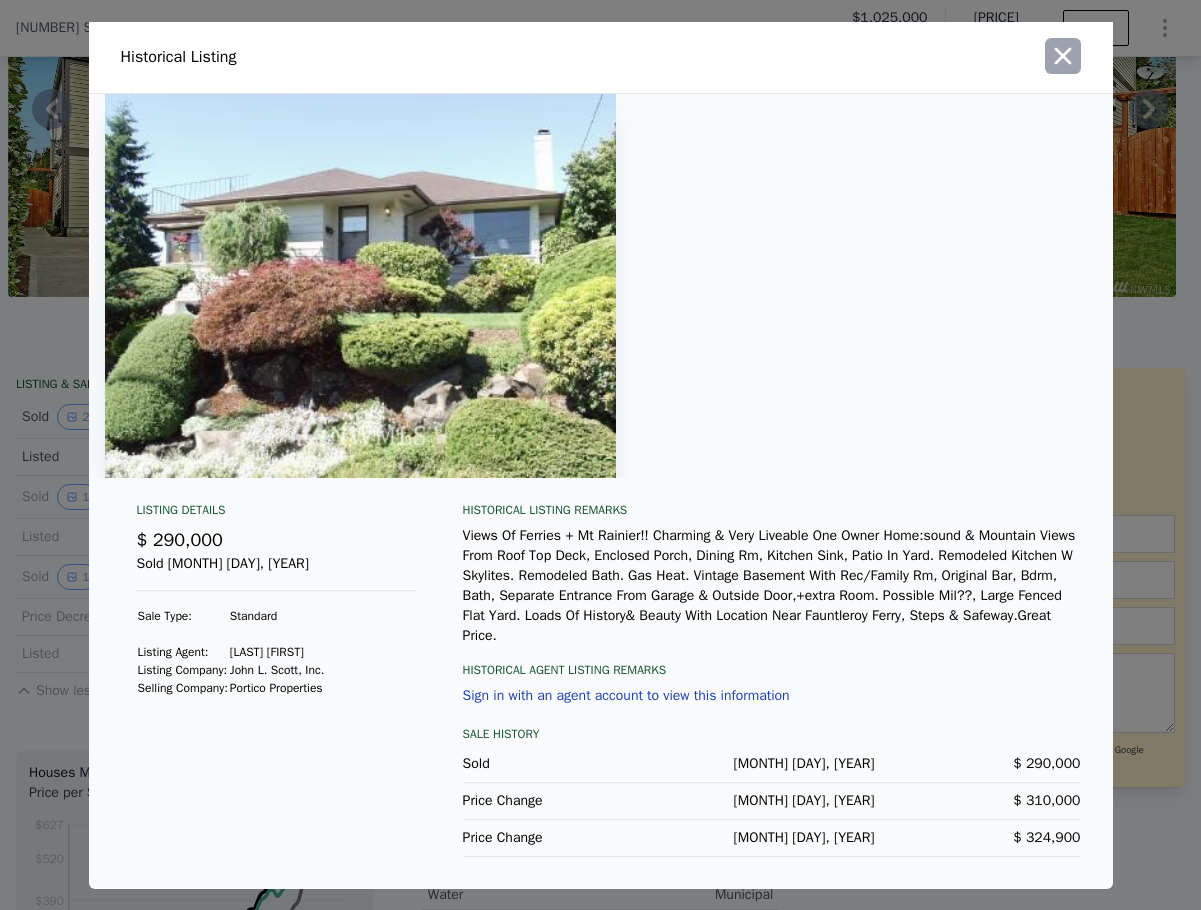 click 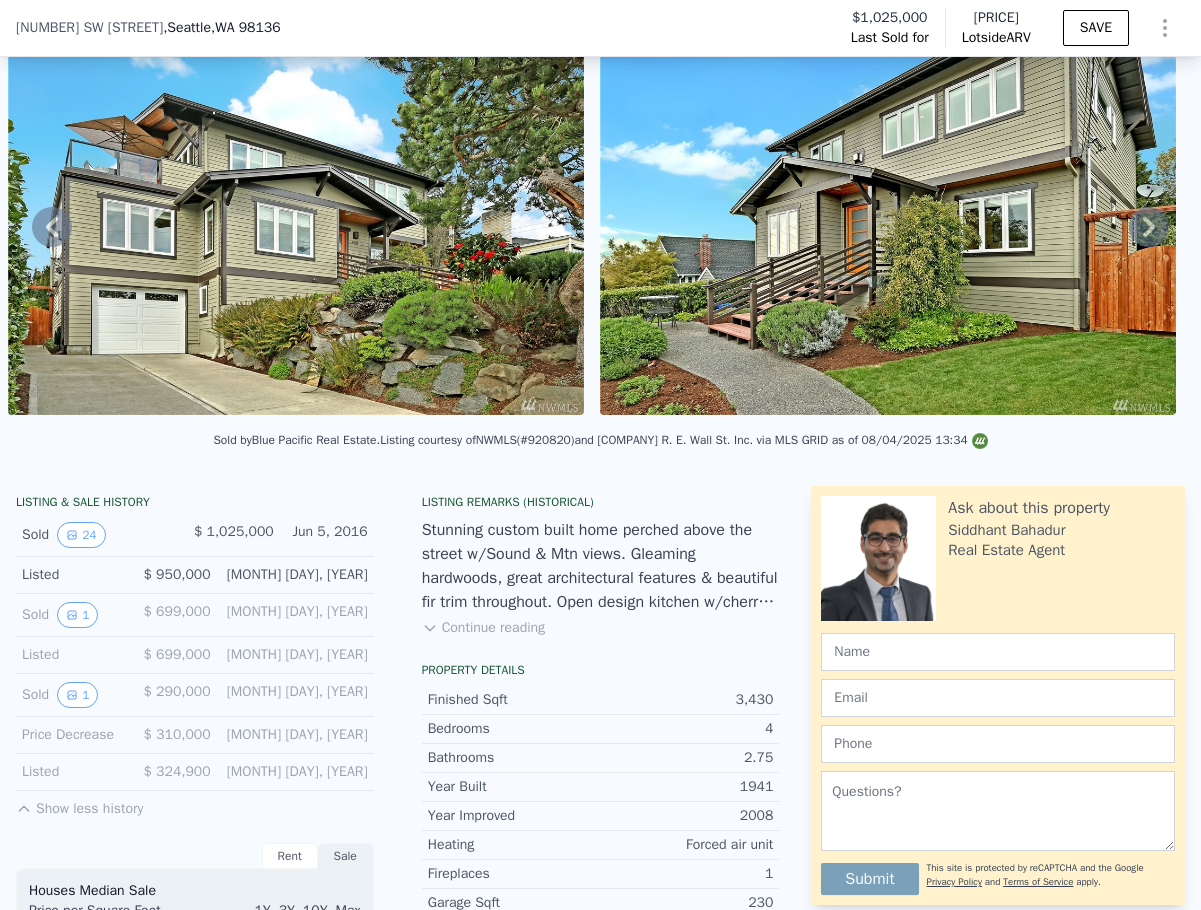 scroll, scrollTop: 300, scrollLeft: 0, axis: vertical 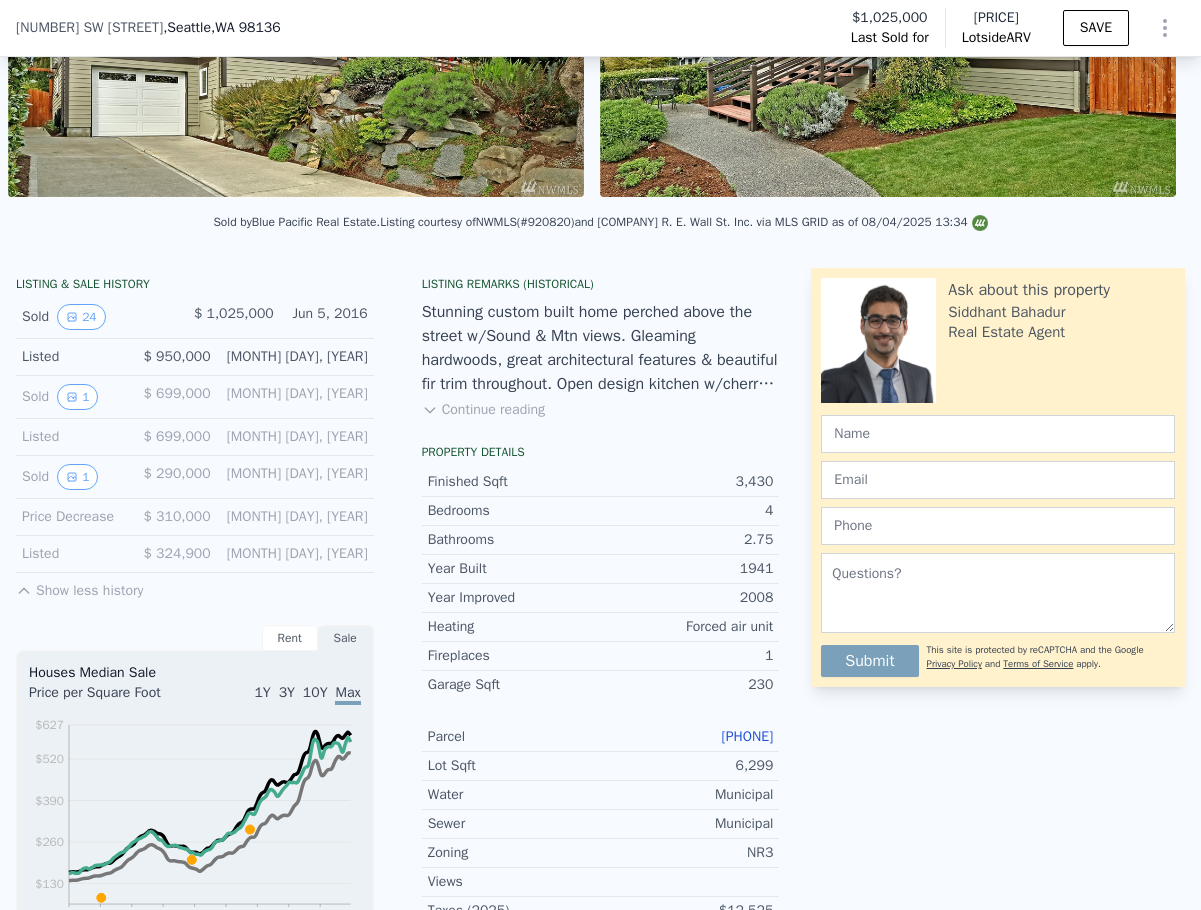 click on "Sold 1" at bounding box center [75, 477] 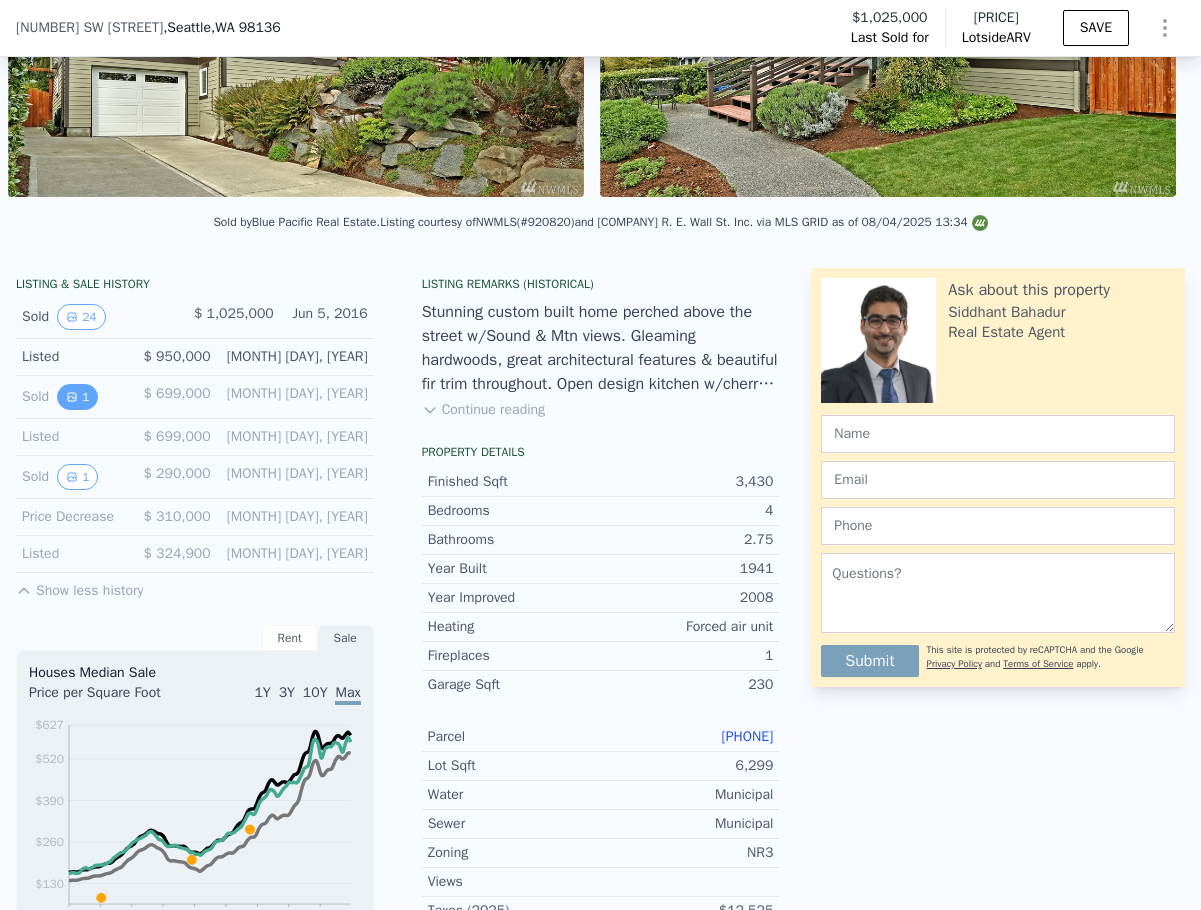 click on "1" at bounding box center (77, 397) 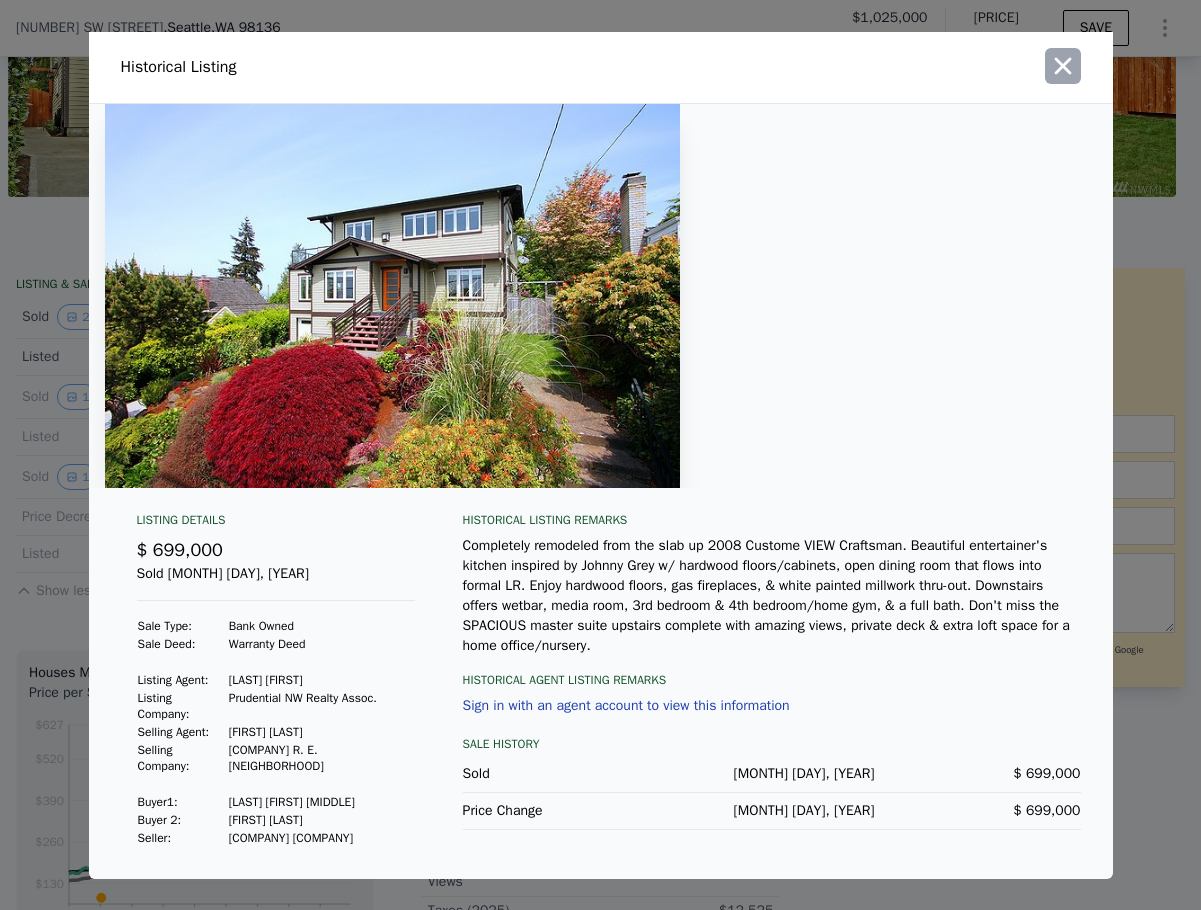 click 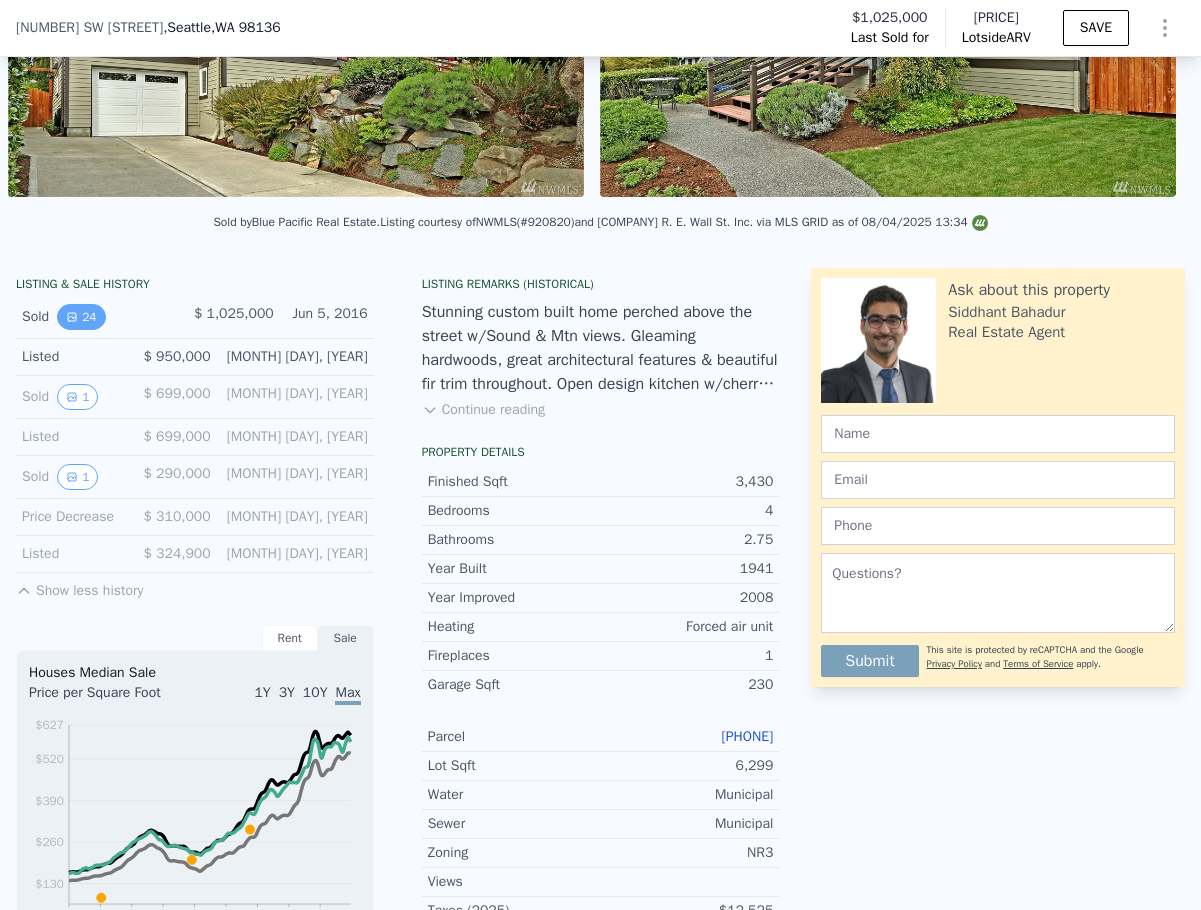 click on "24" at bounding box center (81, 317) 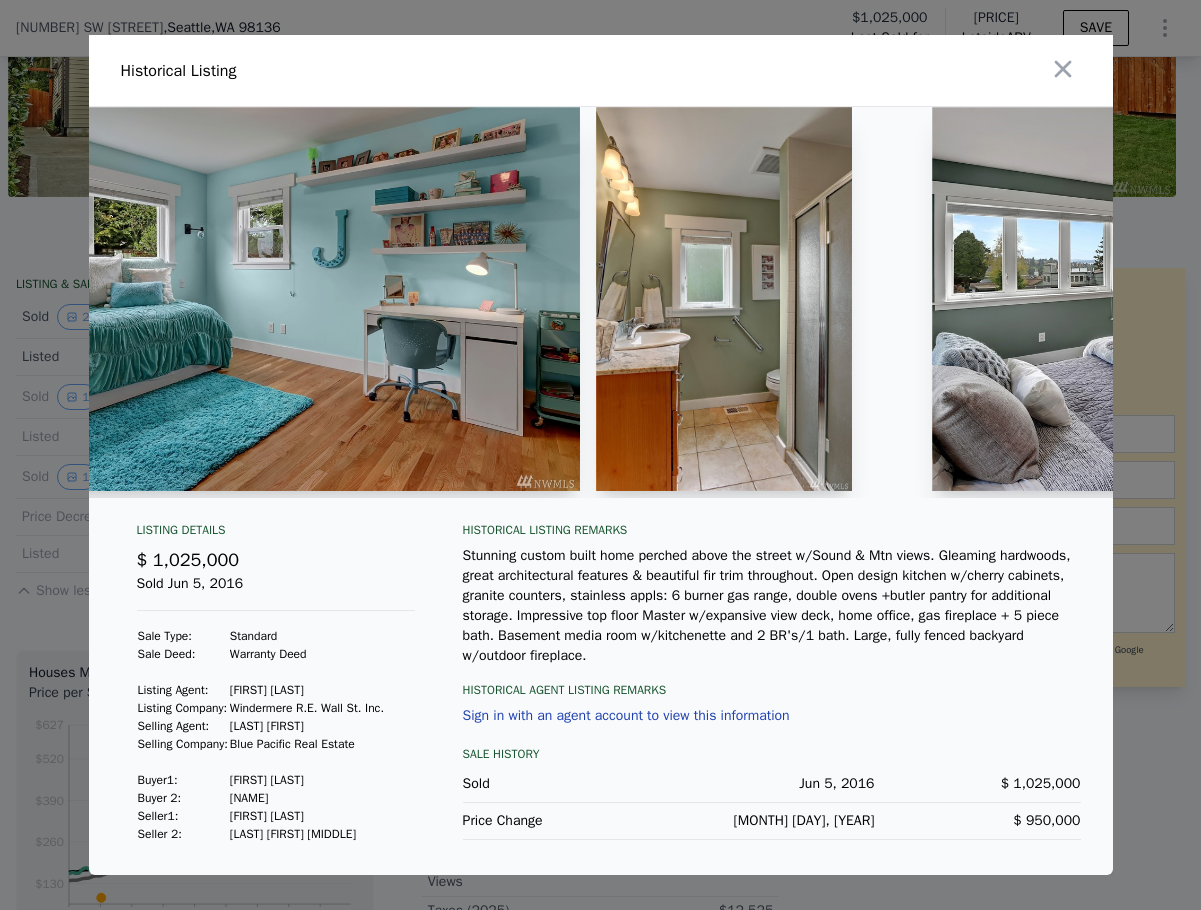 scroll, scrollTop: 0, scrollLeft: 5561, axis: horizontal 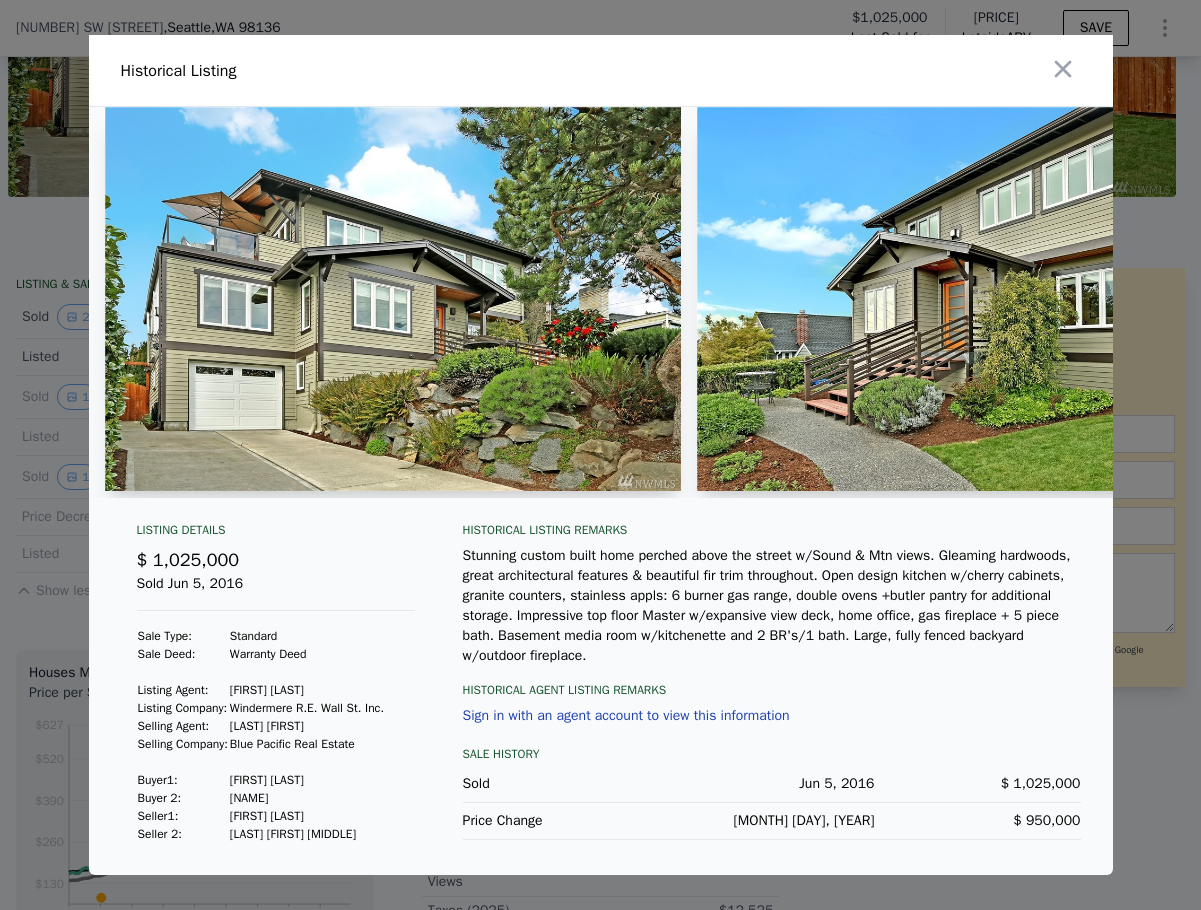 click on "Historical Agent Listing Remarks" at bounding box center [772, 682] 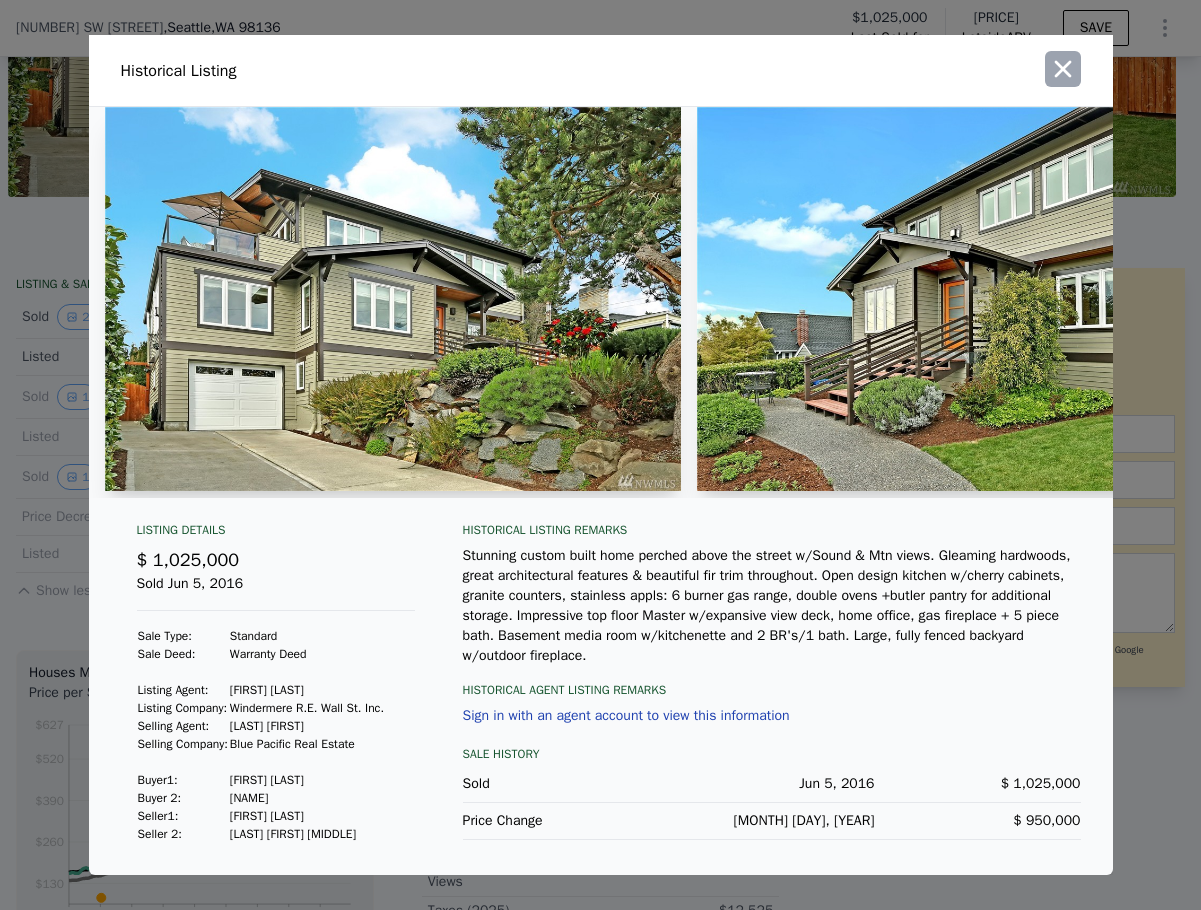 click 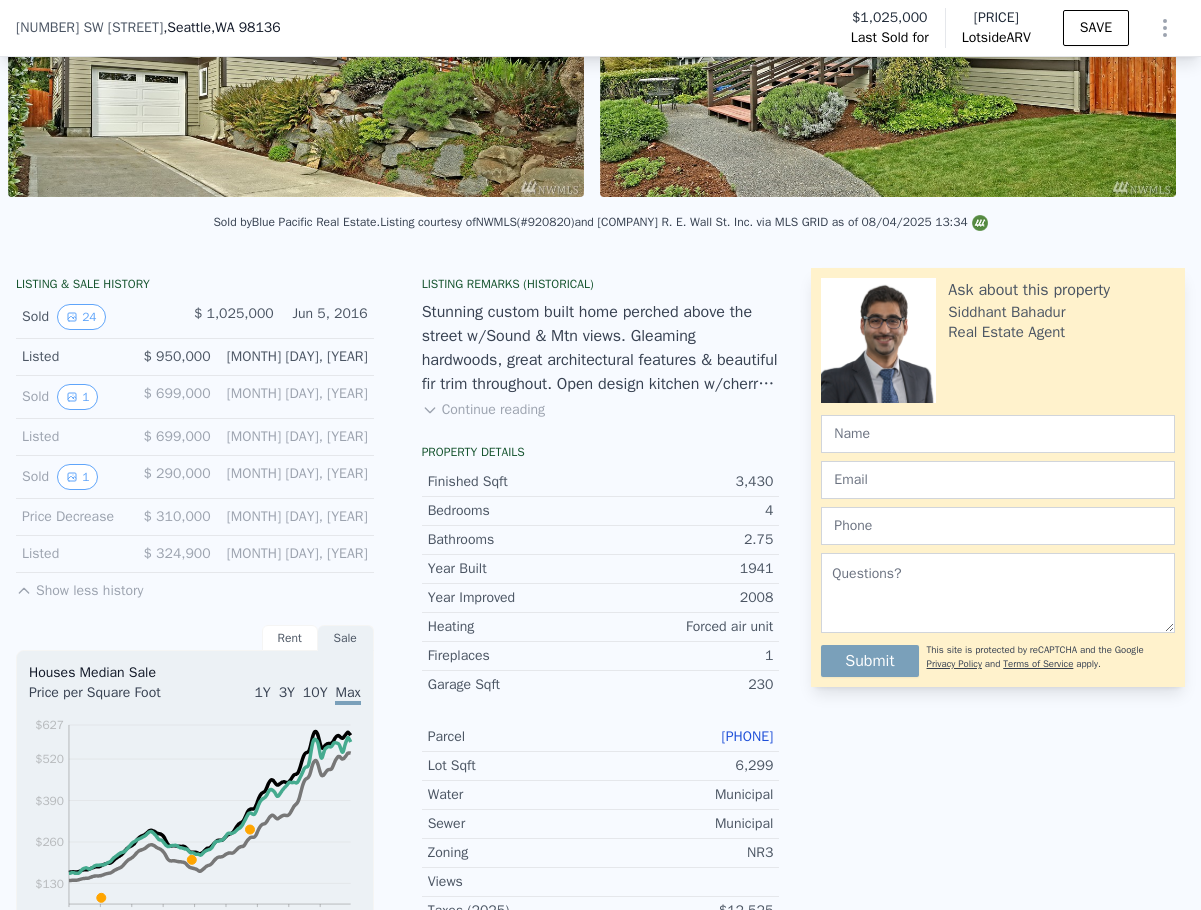 click on "Listed" at bounding box center (75, 357) 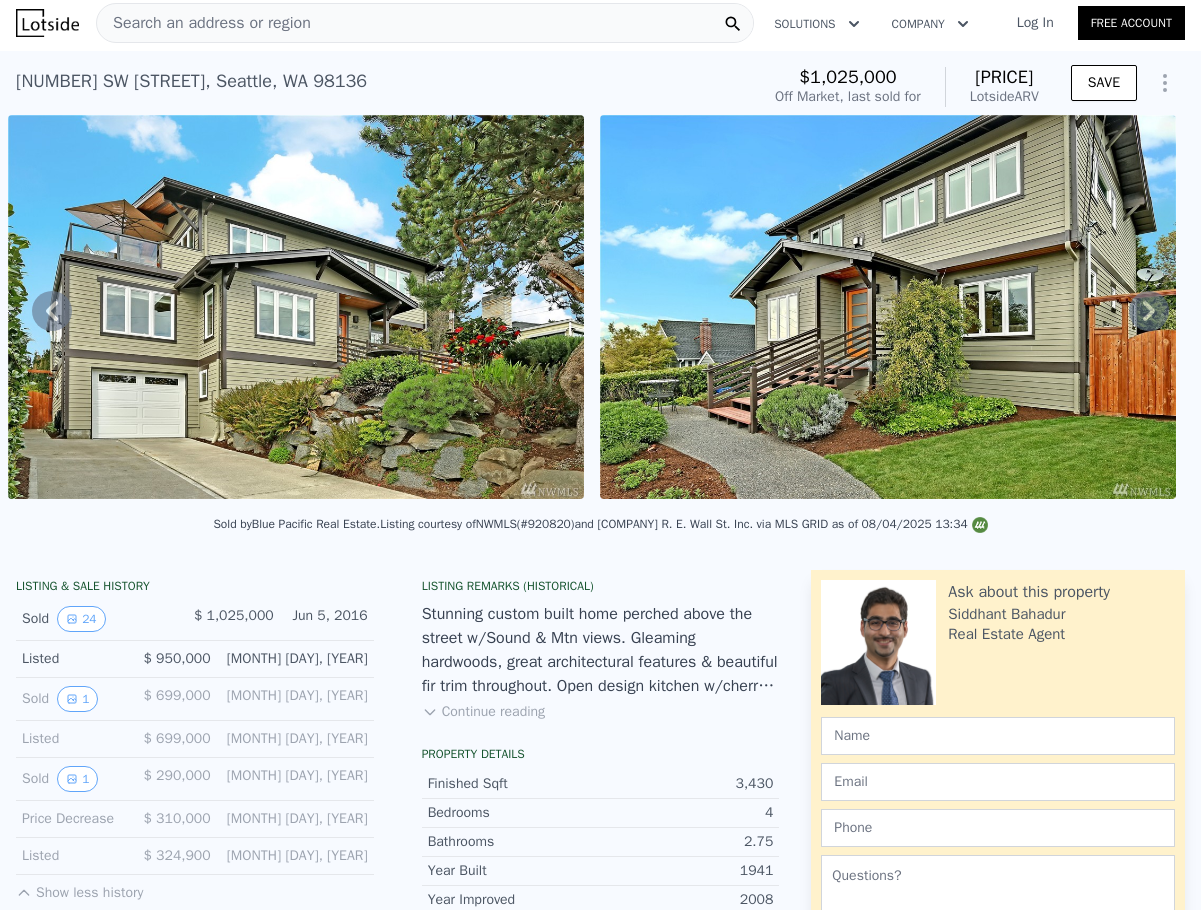 scroll, scrollTop: 0, scrollLeft: 0, axis: both 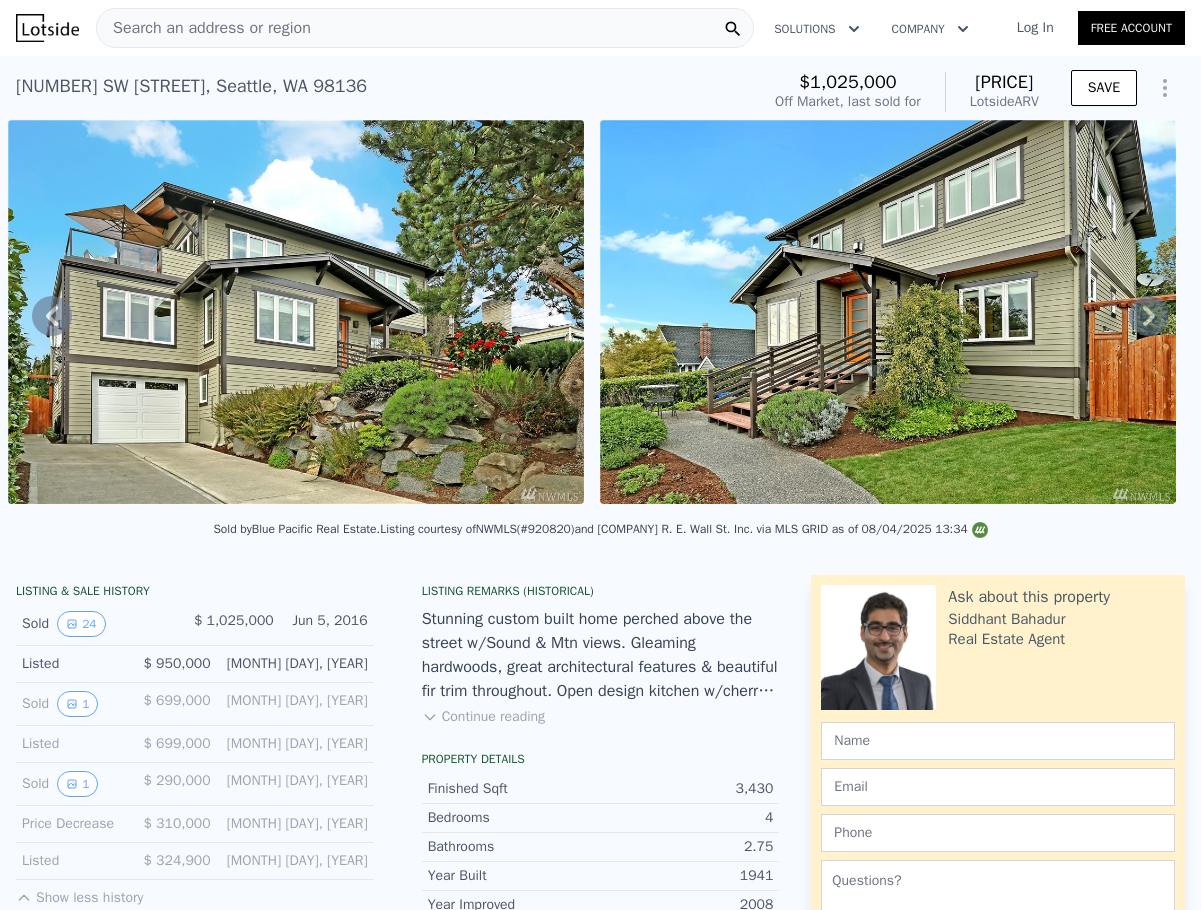 click at bounding box center [47, 28] 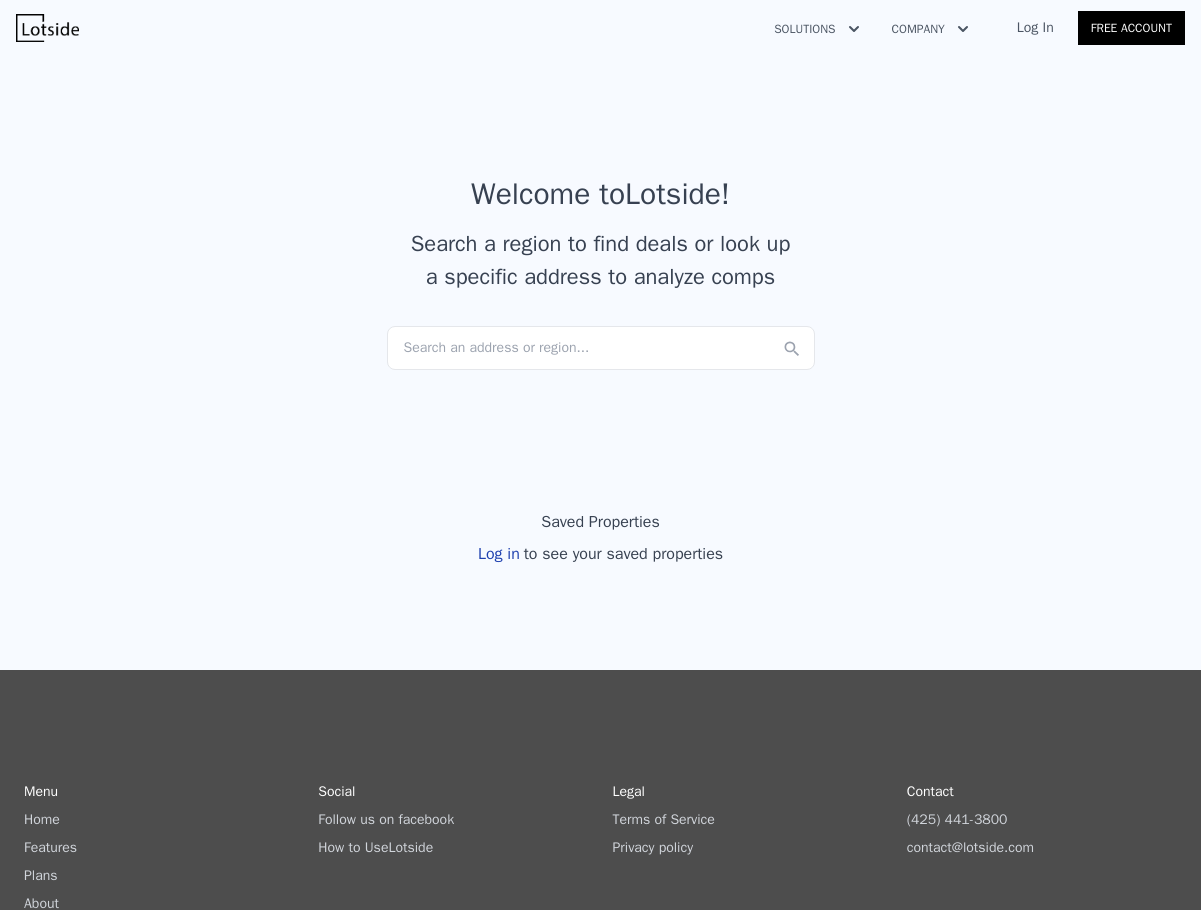 click on "Search an address or region..." at bounding box center [601, 348] 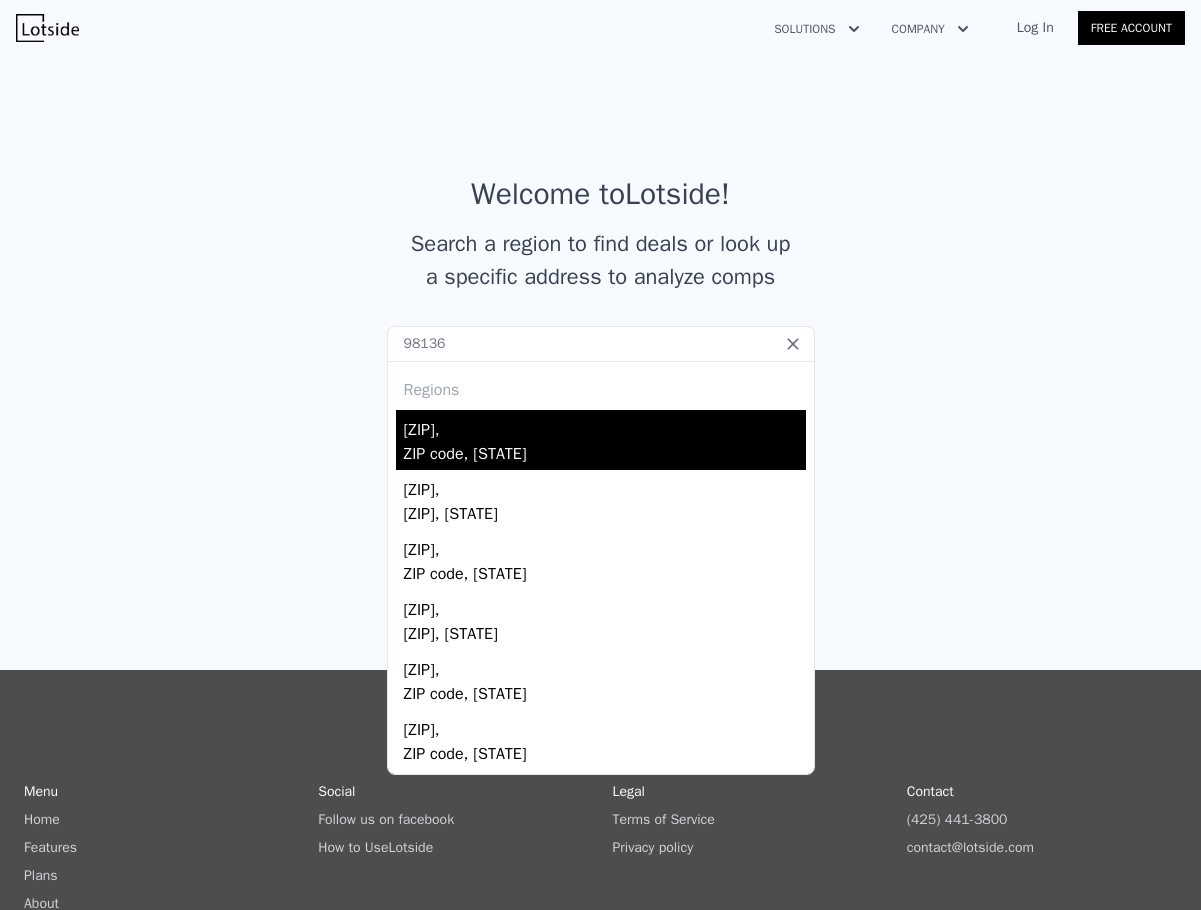 type on "98136" 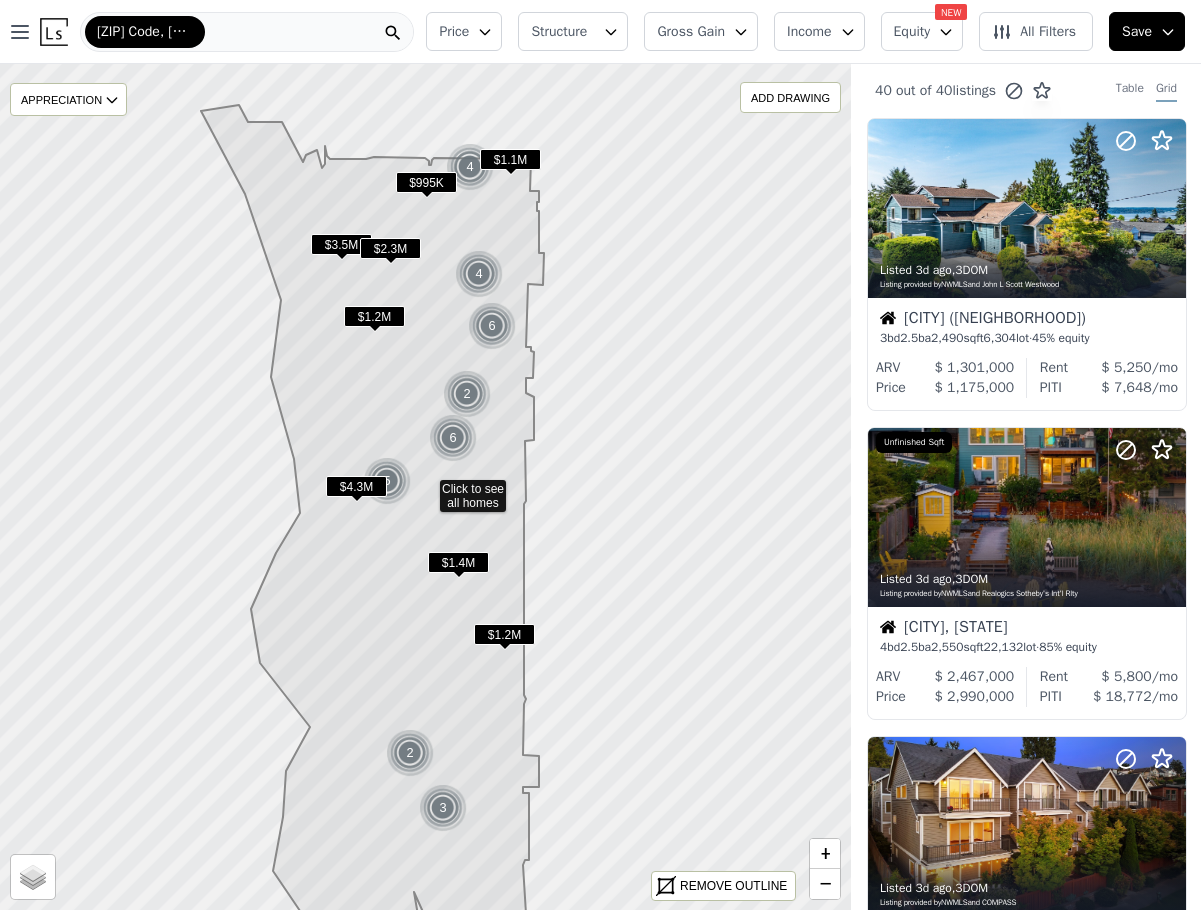 click on "[ZIP] Code, [STATE]" at bounding box center [247, 32] 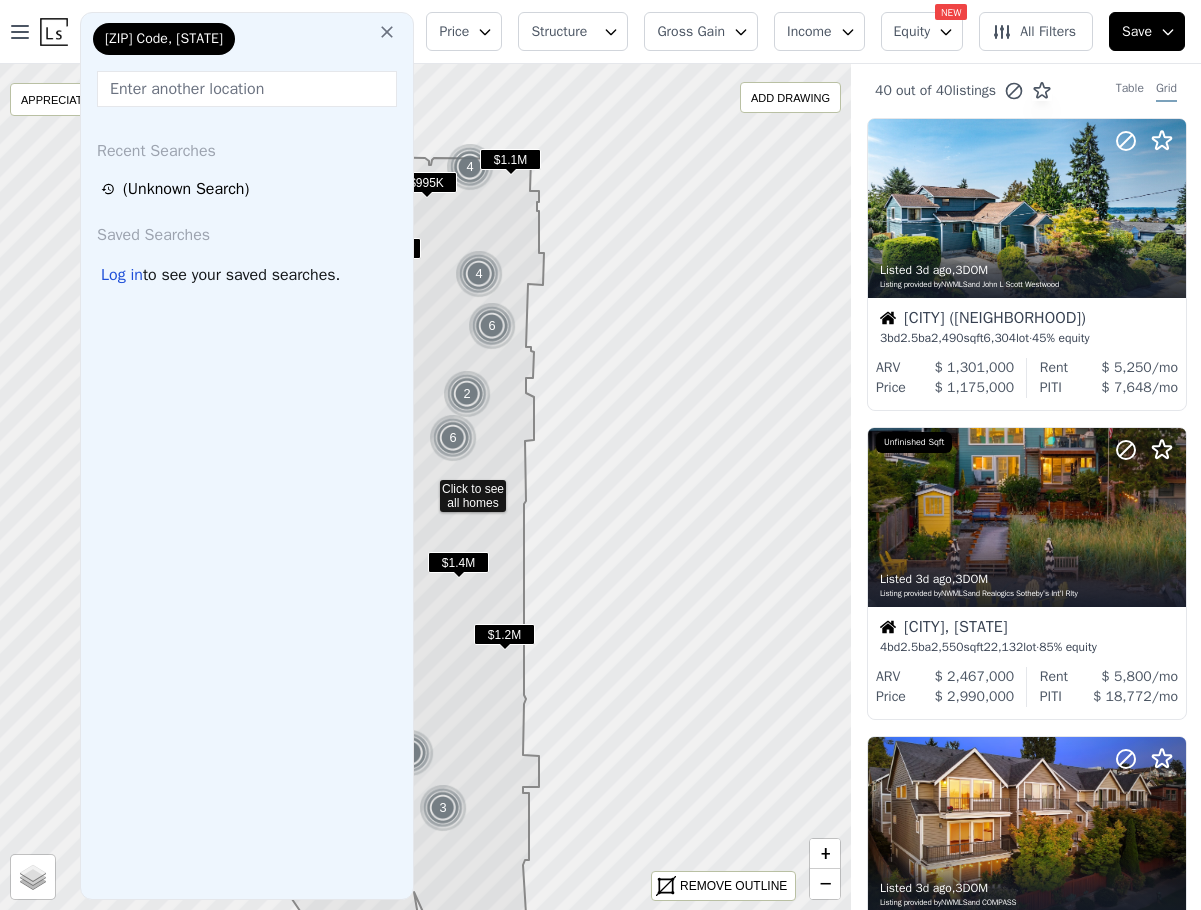 click 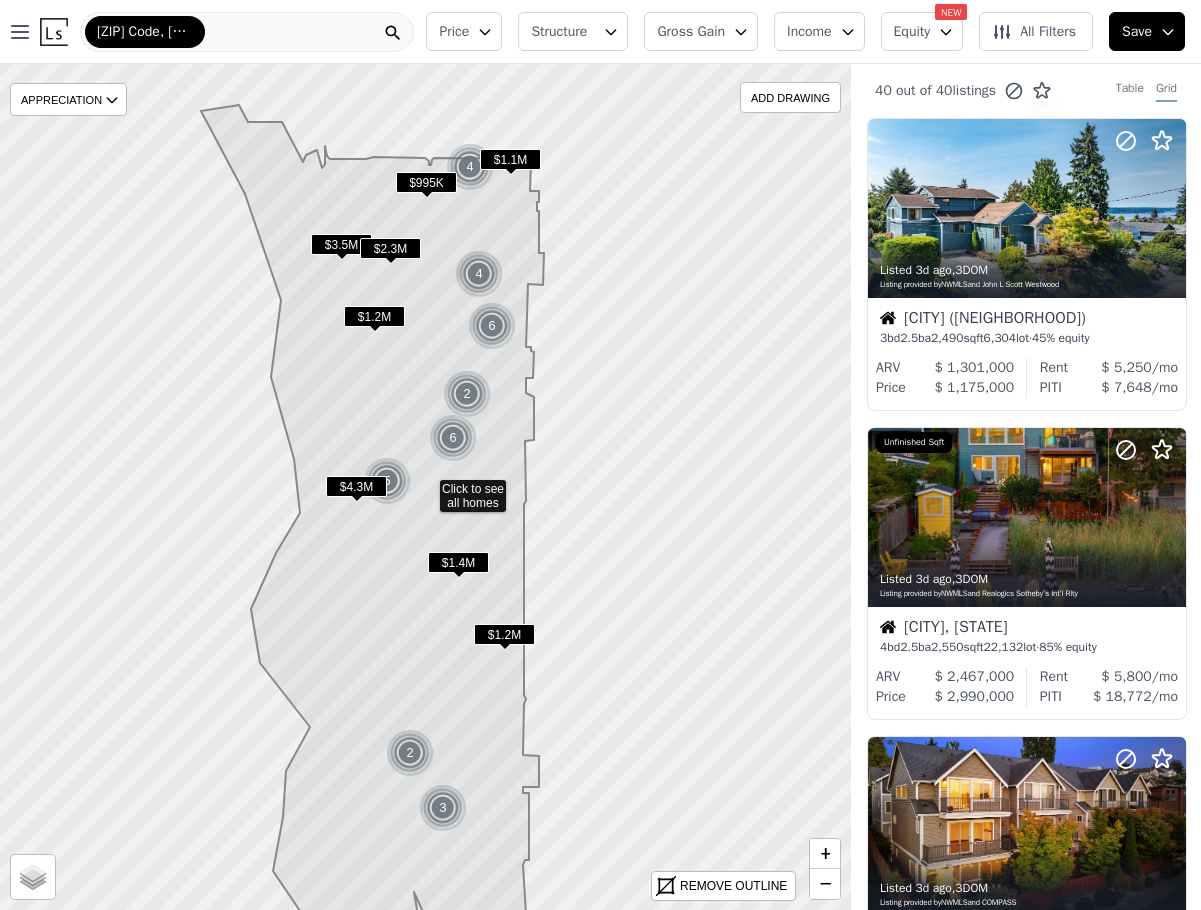 click on "[ZIP] Code, [STATE]" at bounding box center (247, 32) 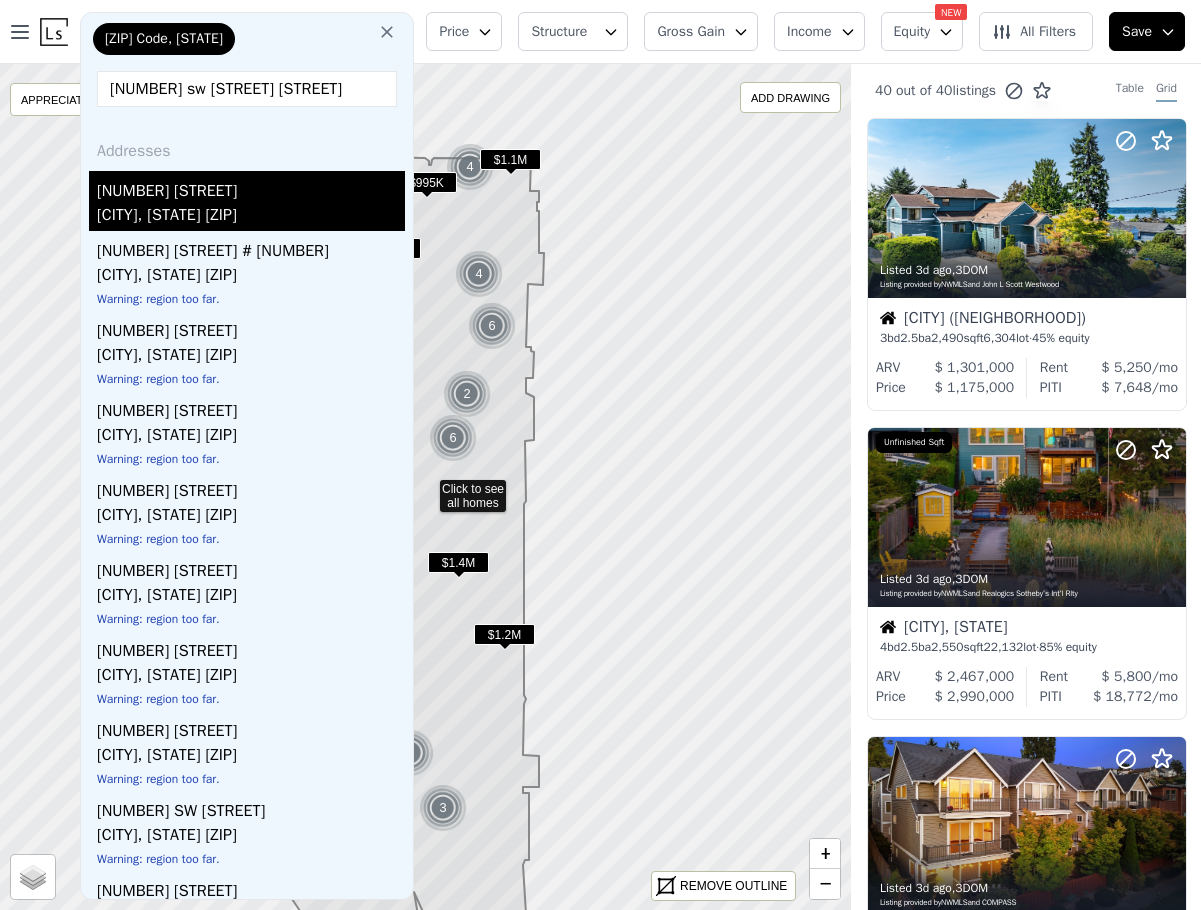 type on "[NUMBER] sw [STREET] [STREET]" 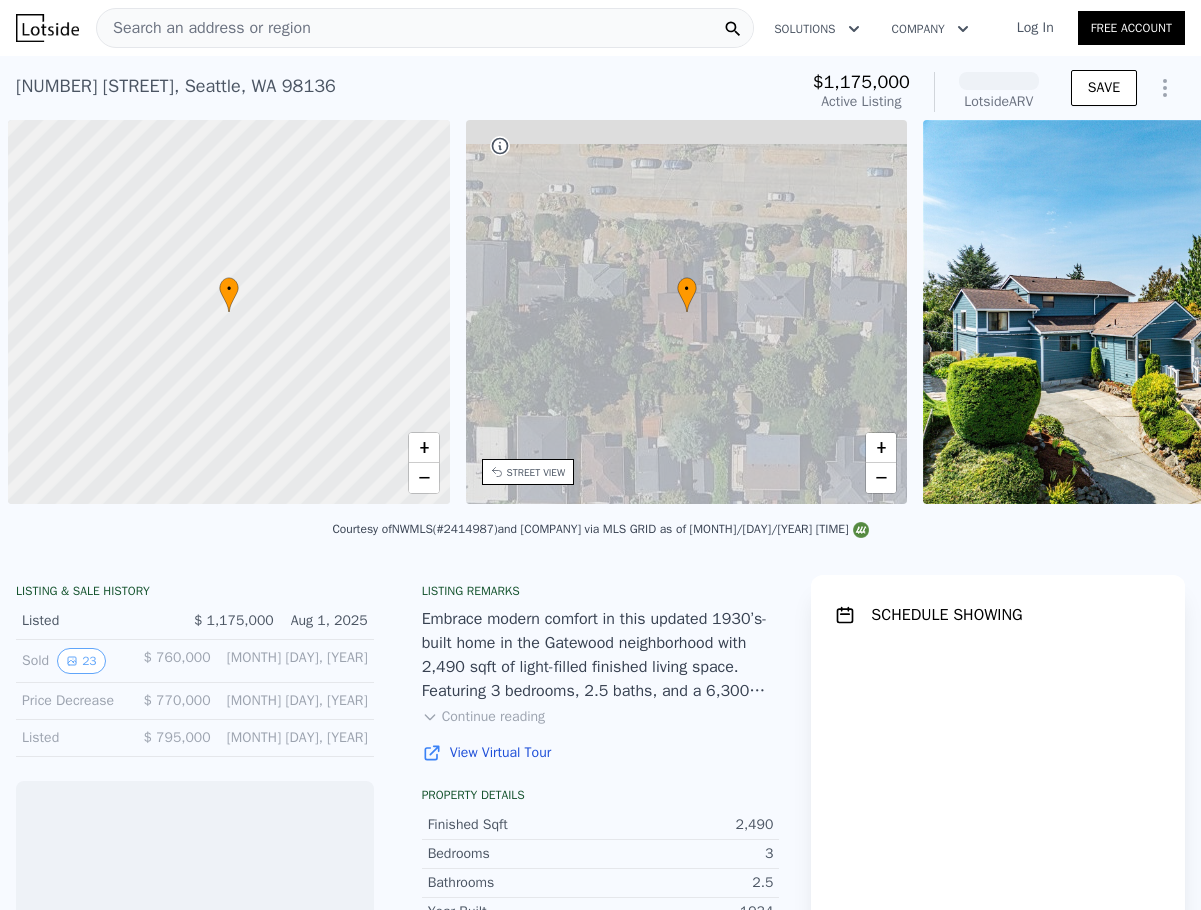 scroll, scrollTop: 0, scrollLeft: 8, axis: horizontal 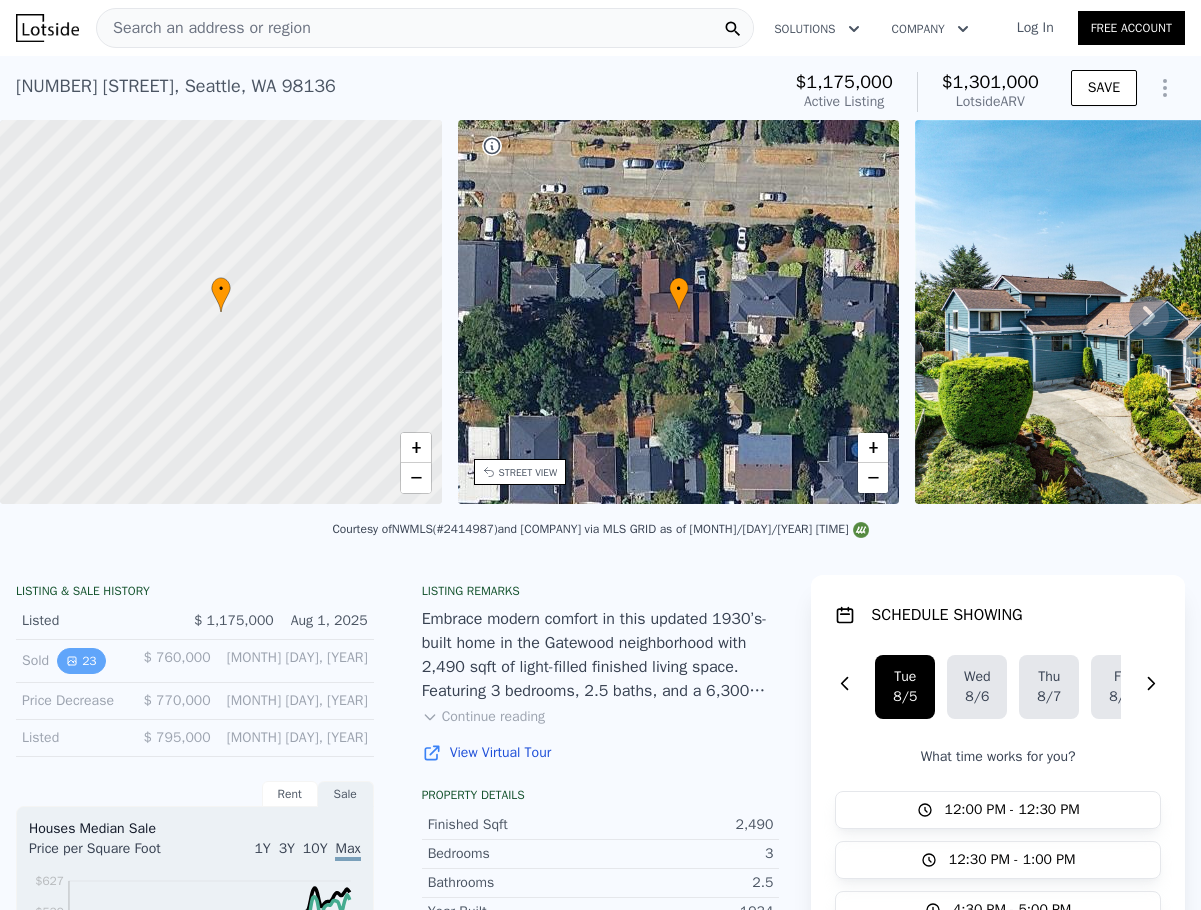 click on "23" at bounding box center (81, 661) 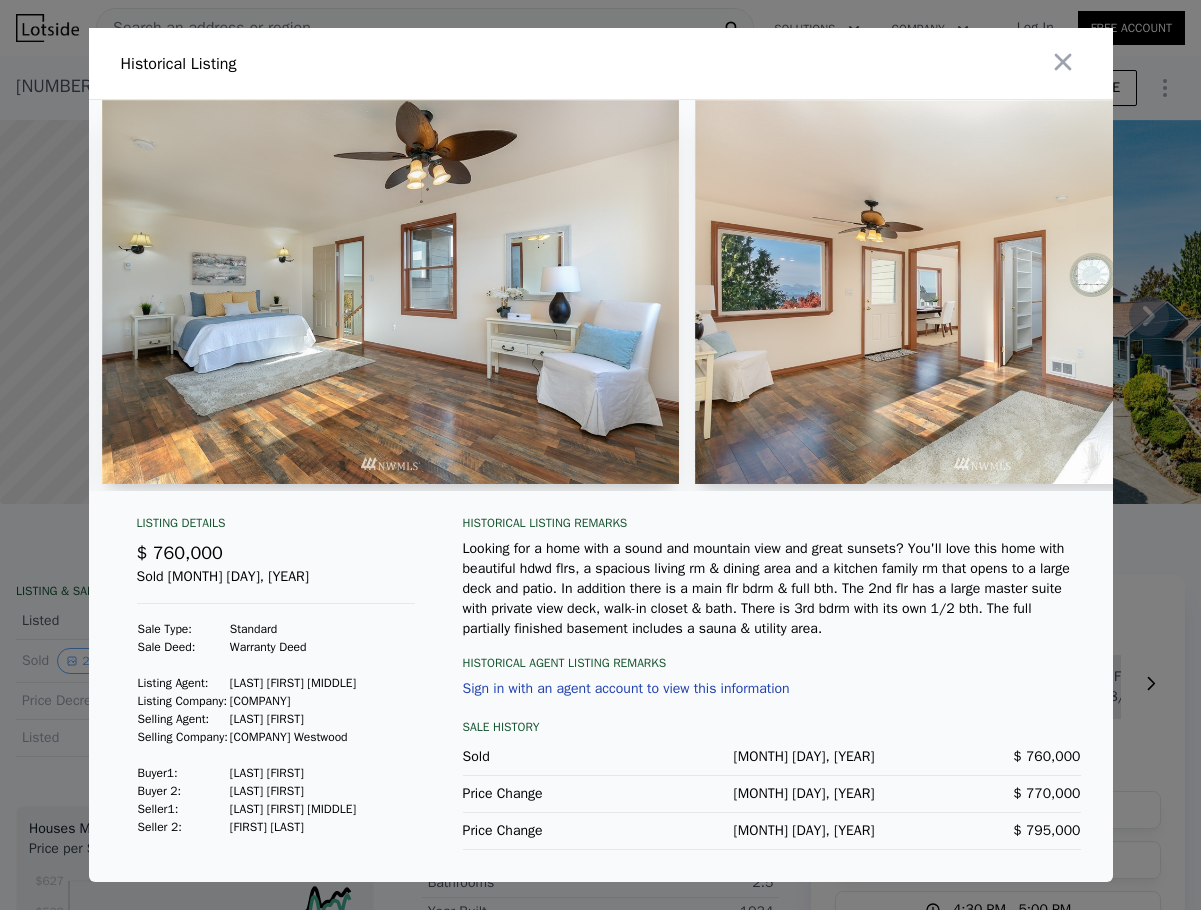 scroll, scrollTop: 0, scrollLeft: 9205, axis: horizontal 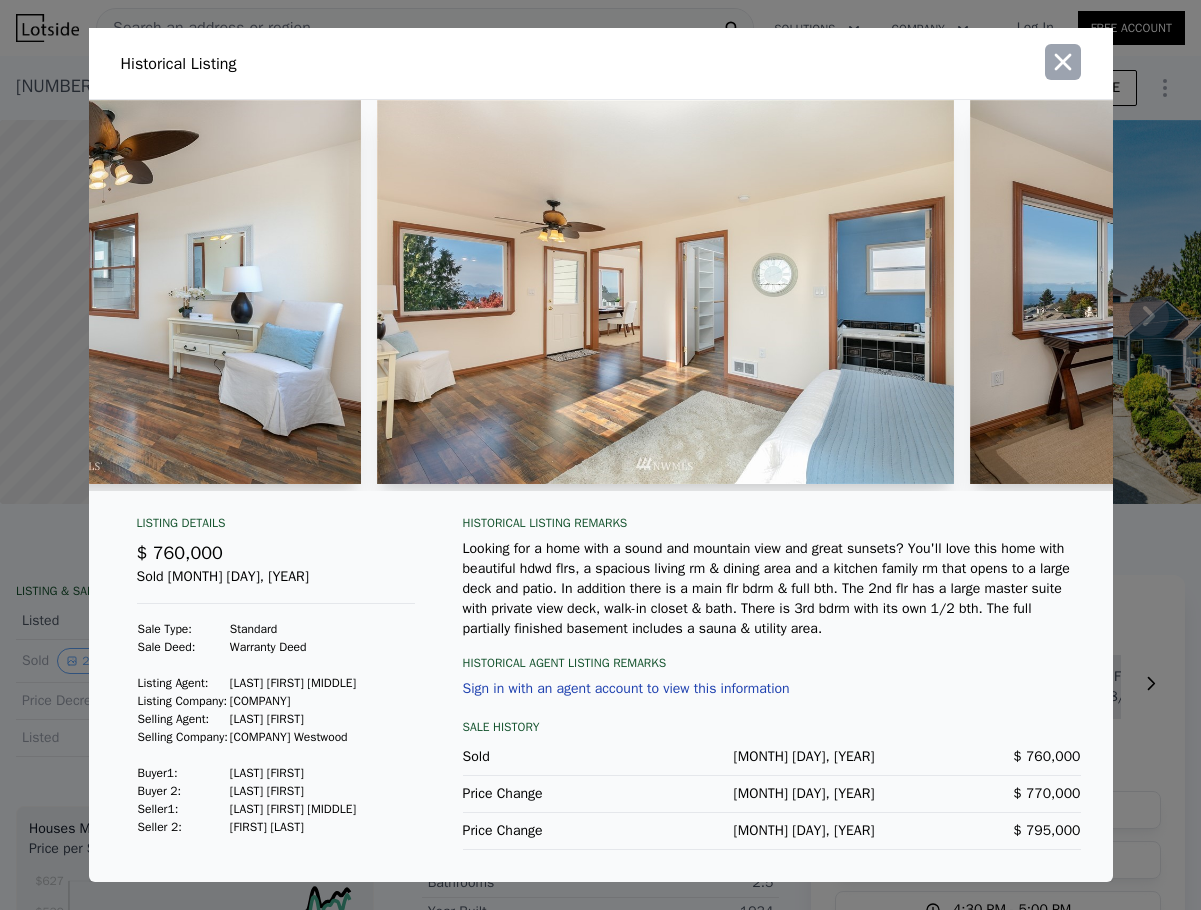 click 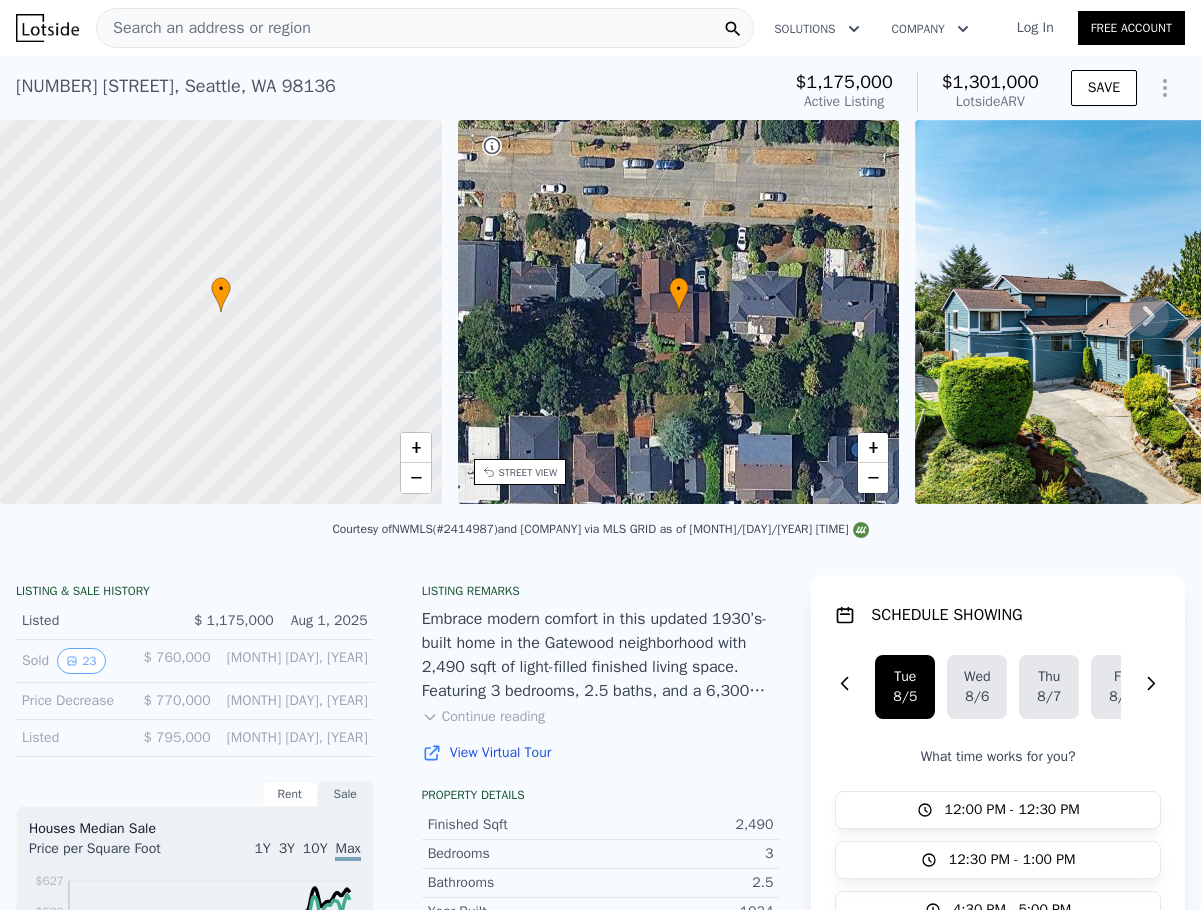 click on "•
+ −" at bounding box center [679, 312] 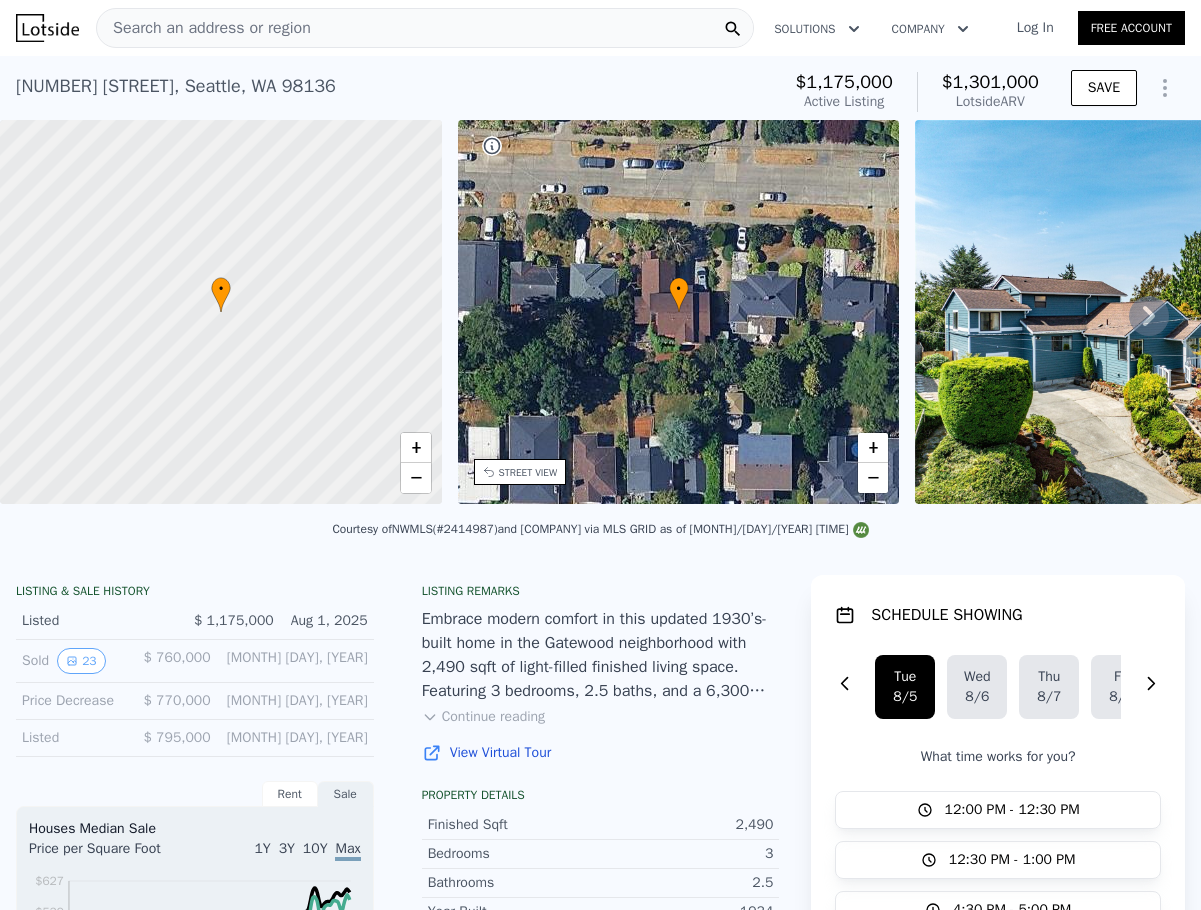 click on "•
+ −" at bounding box center [679, 312] 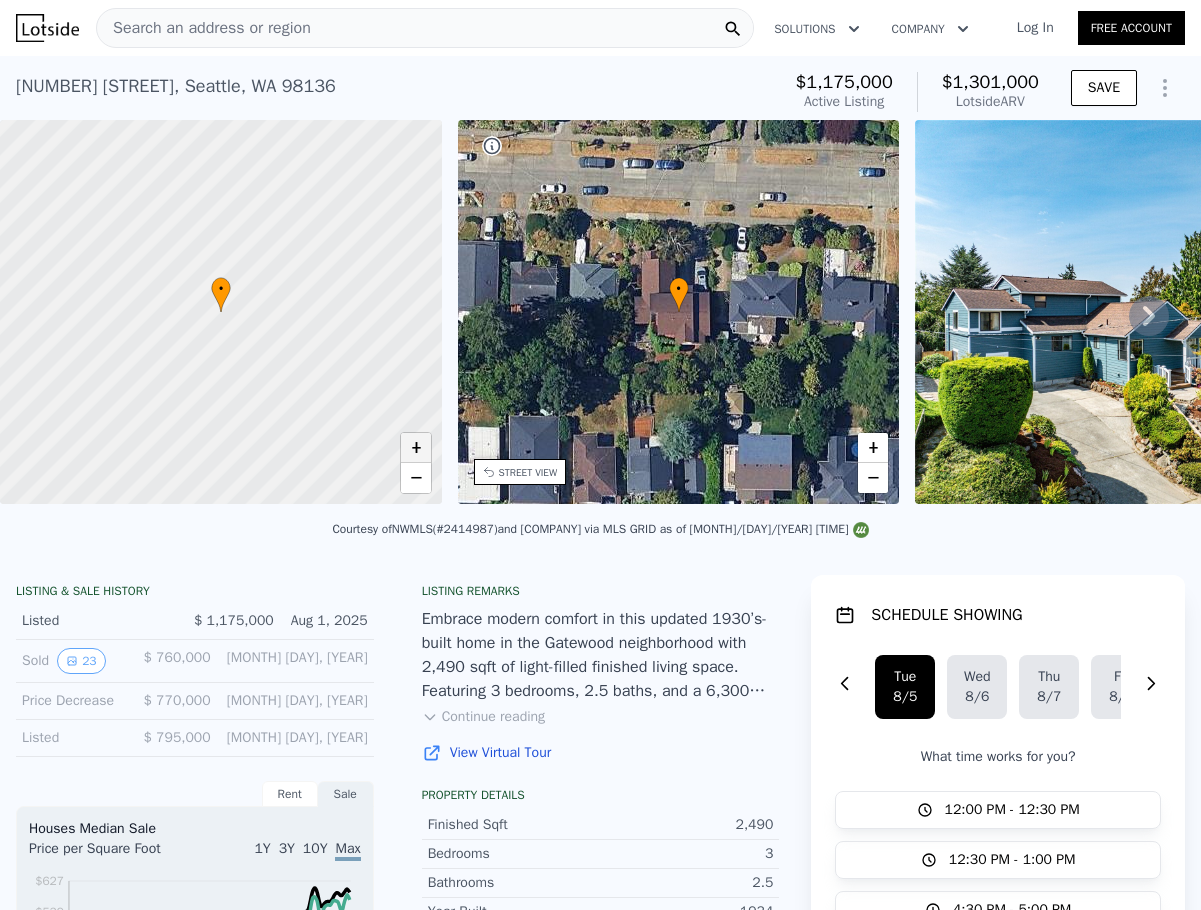click on "+" at bounding box center [416, 448] 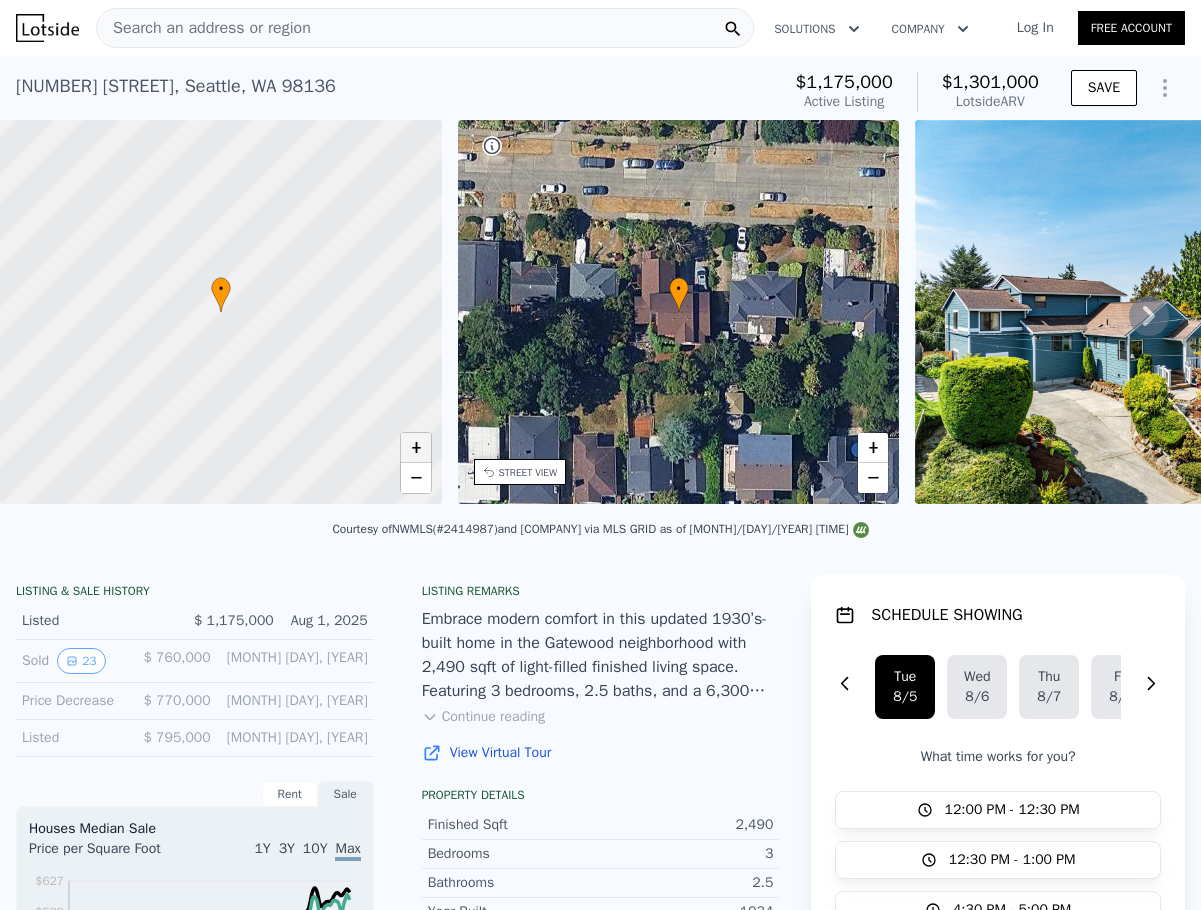 click on "+" at bounding box center [416, 448] 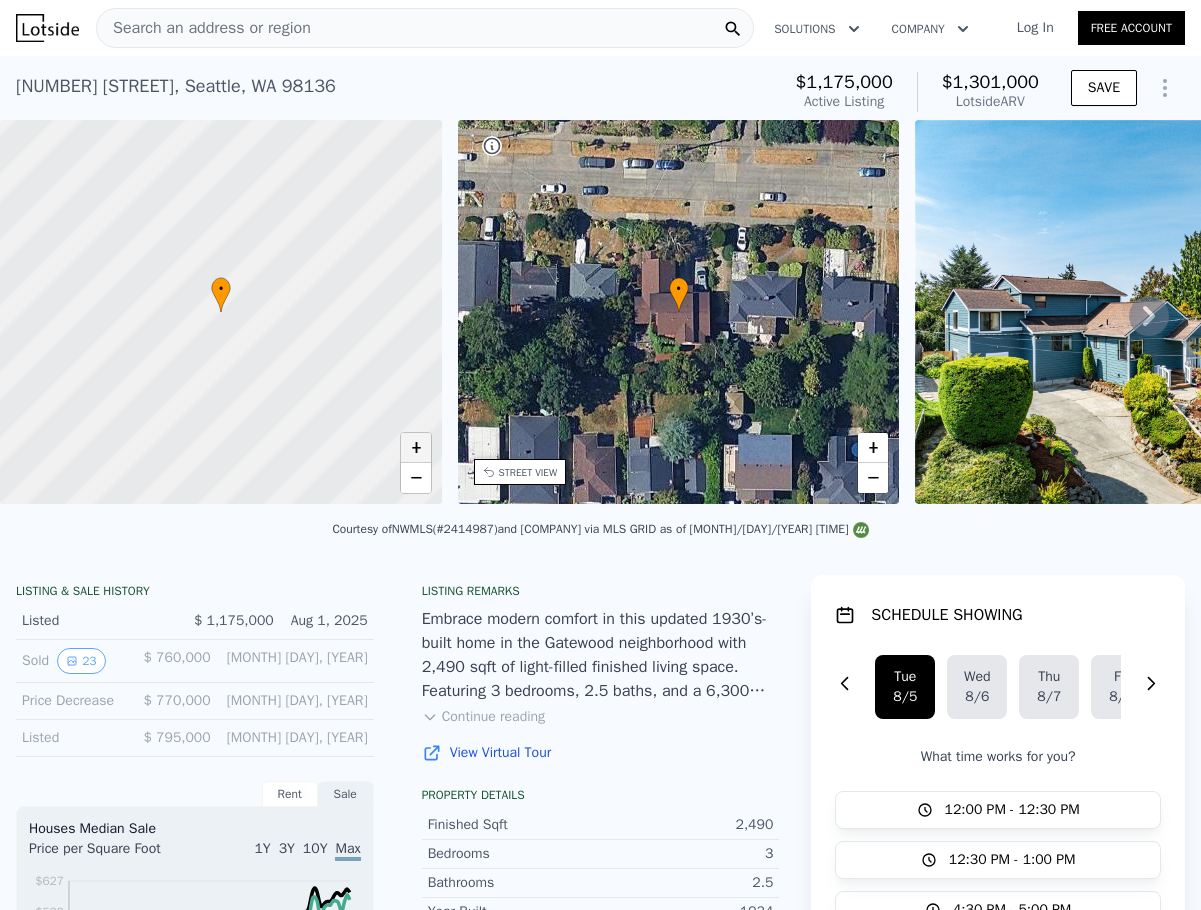 click on "+" at bounding box center (416, 448) 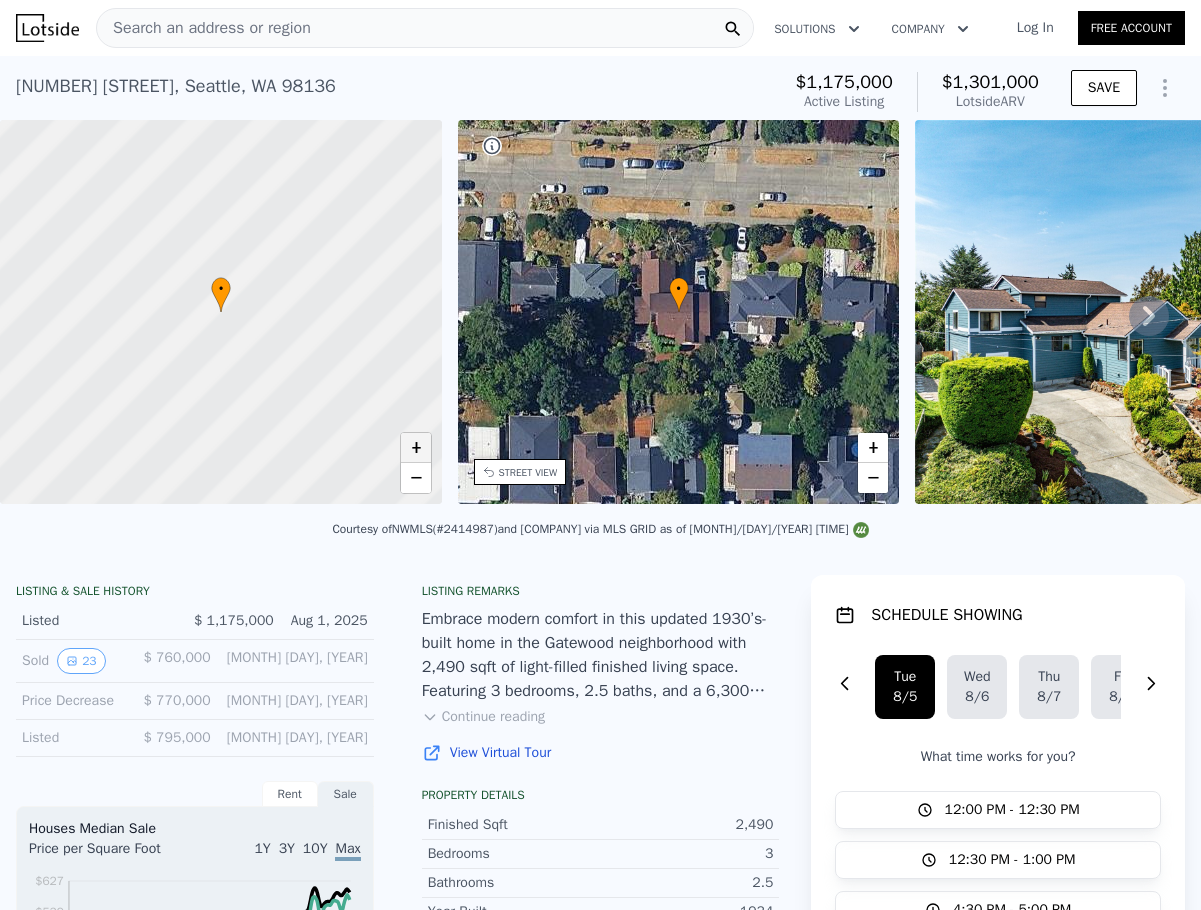 click on "+" at bounding box center (416, 448) 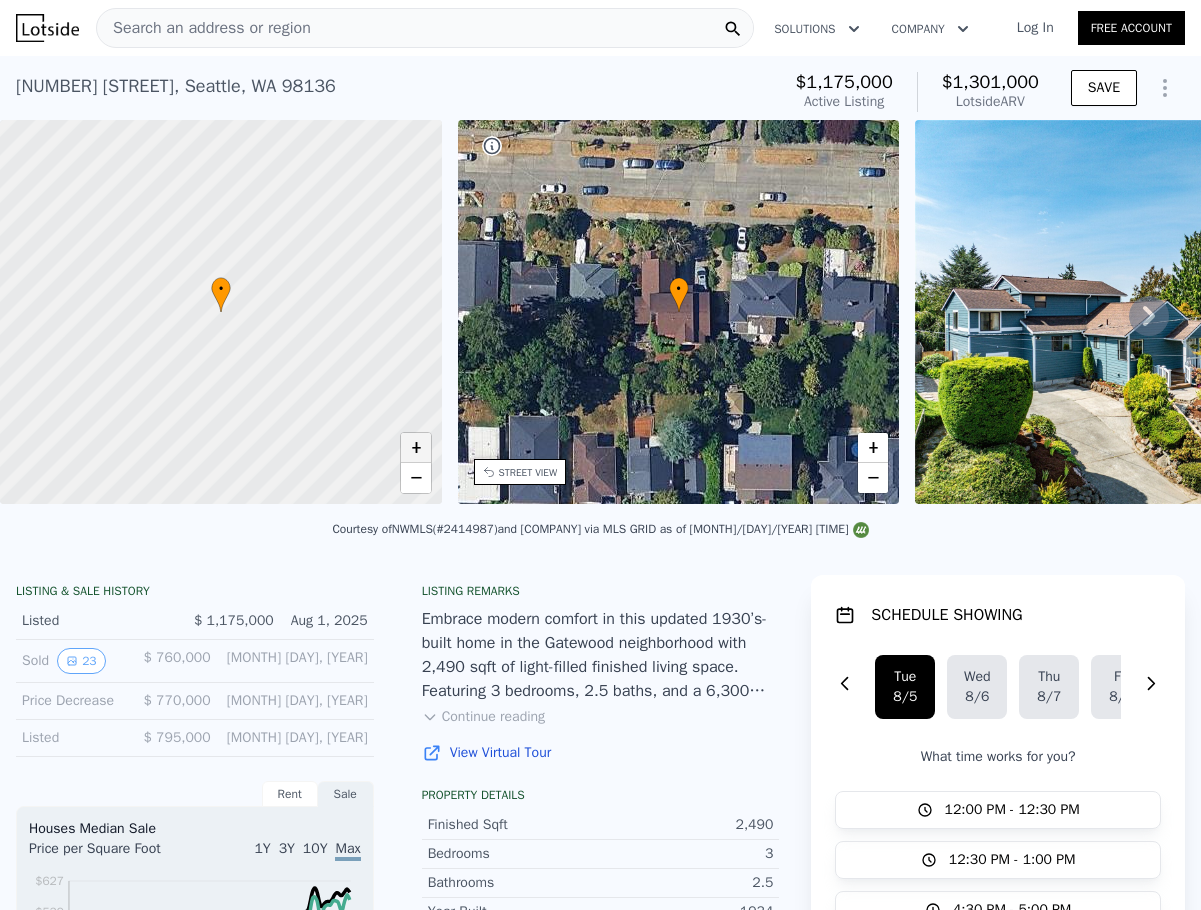 click on "+" at bounding box center (416, 448) 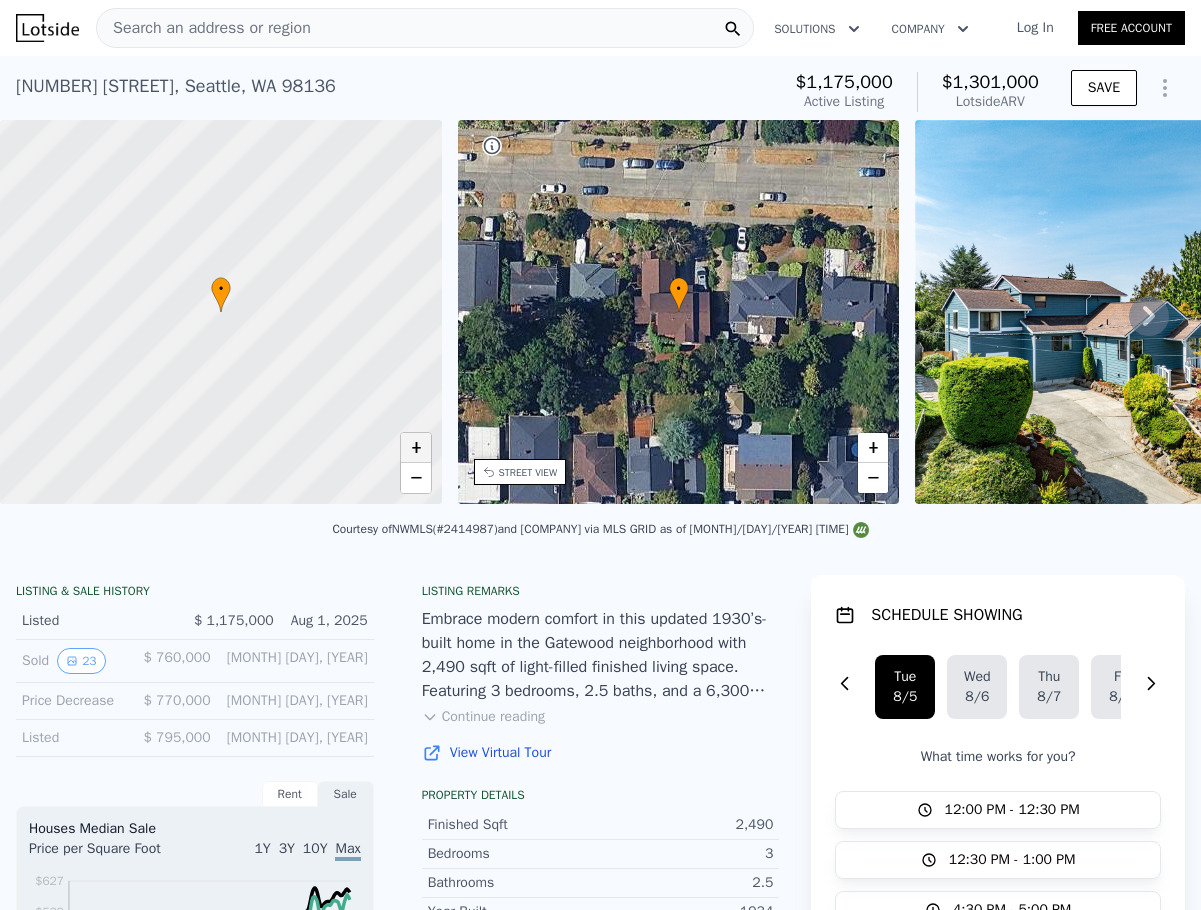 click on "+" at bounding box center (416, 448) 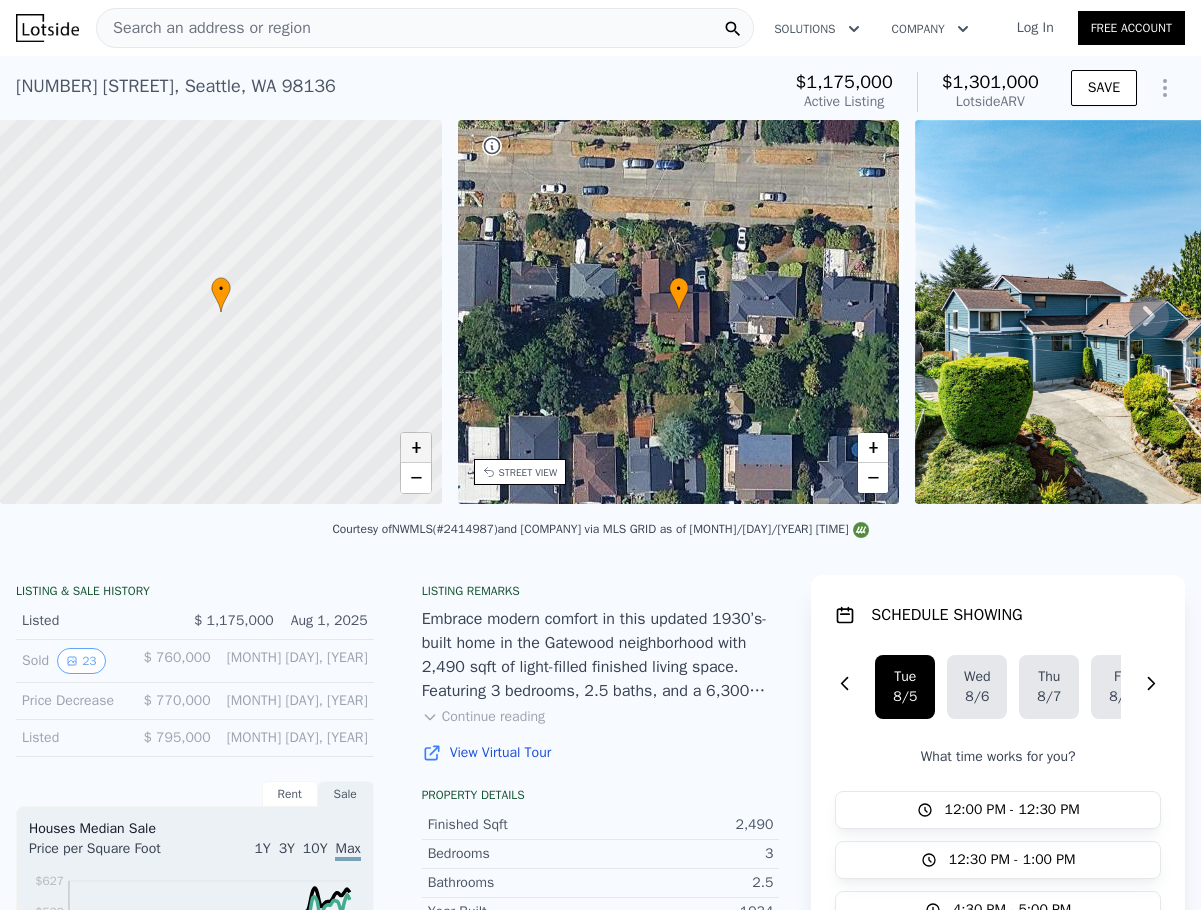 click on "+" at bounding box center [416, 448] 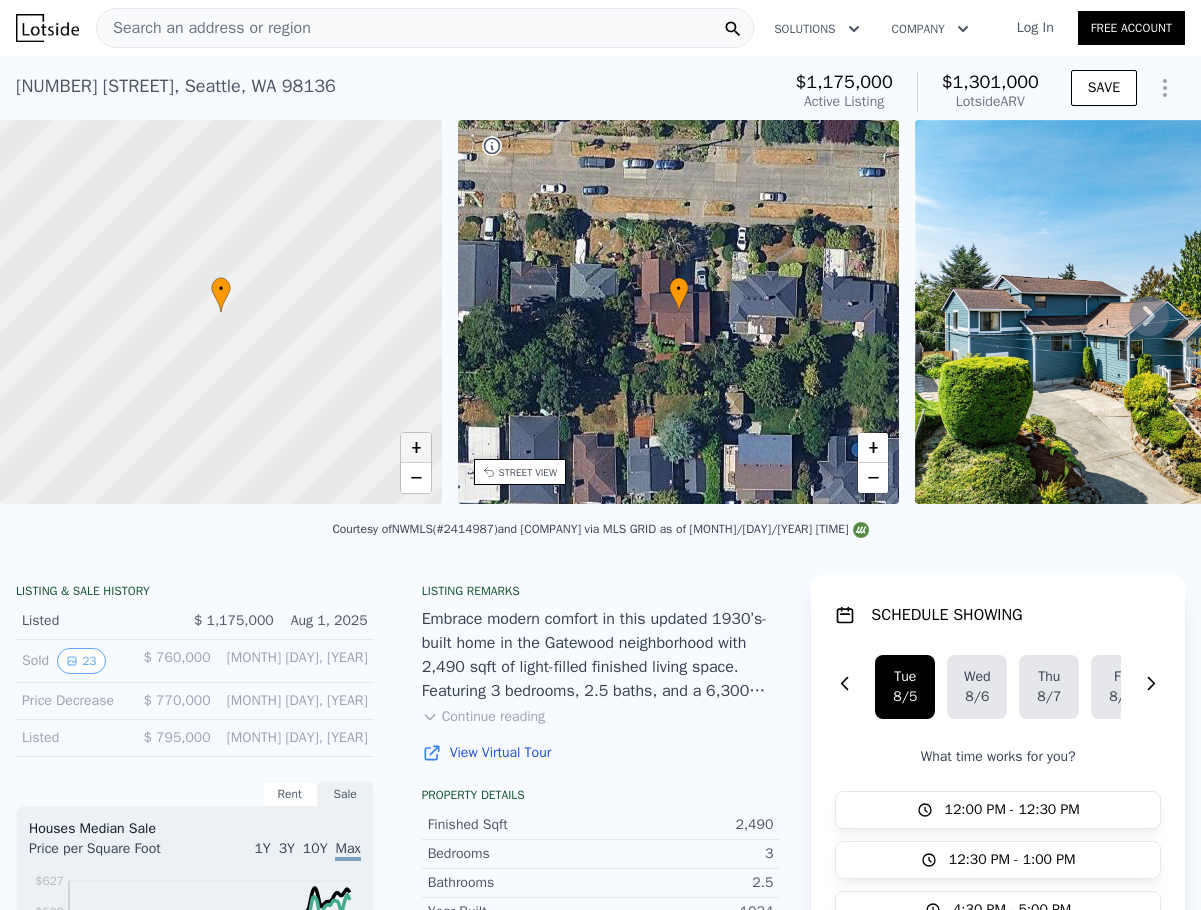 click on "+" at bounding box center [416, 448] 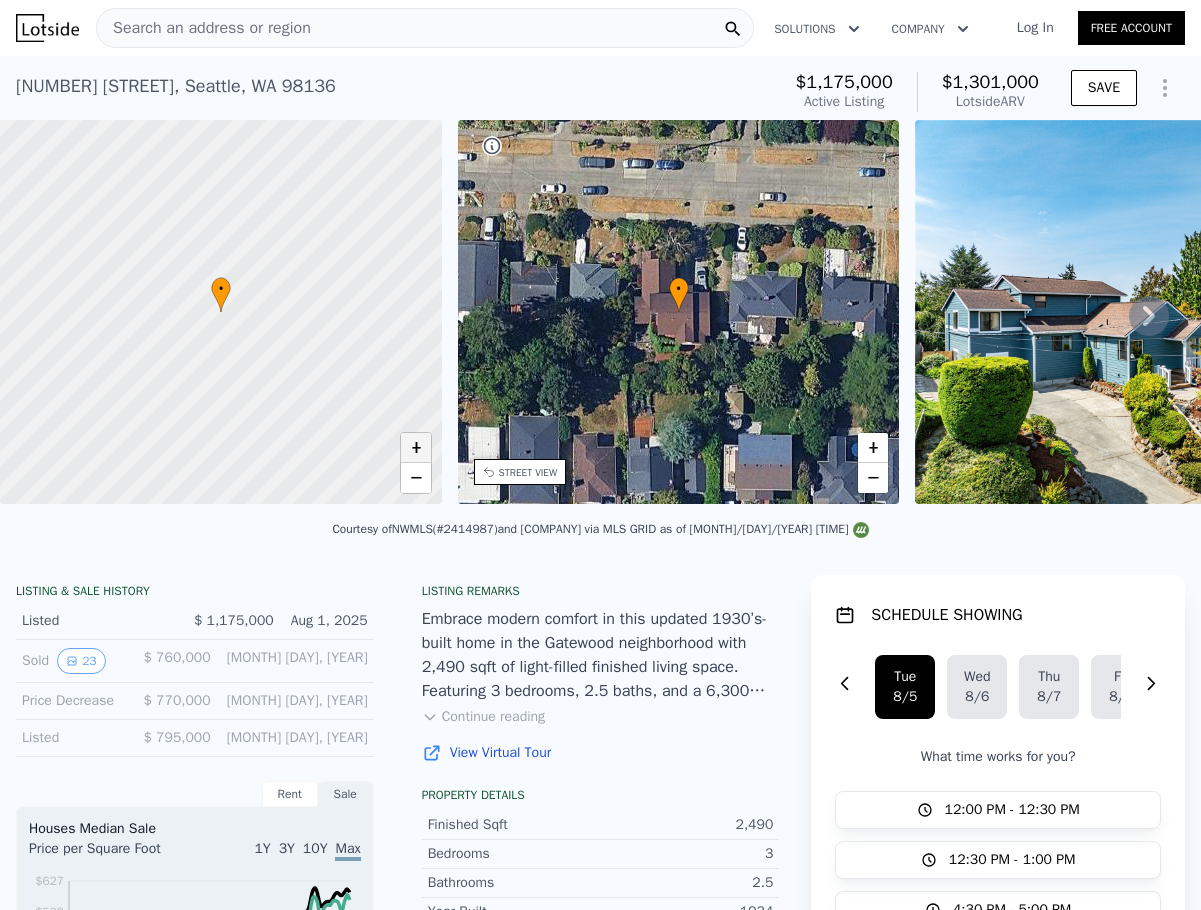 click on "+" at bounding box center (416, 448) 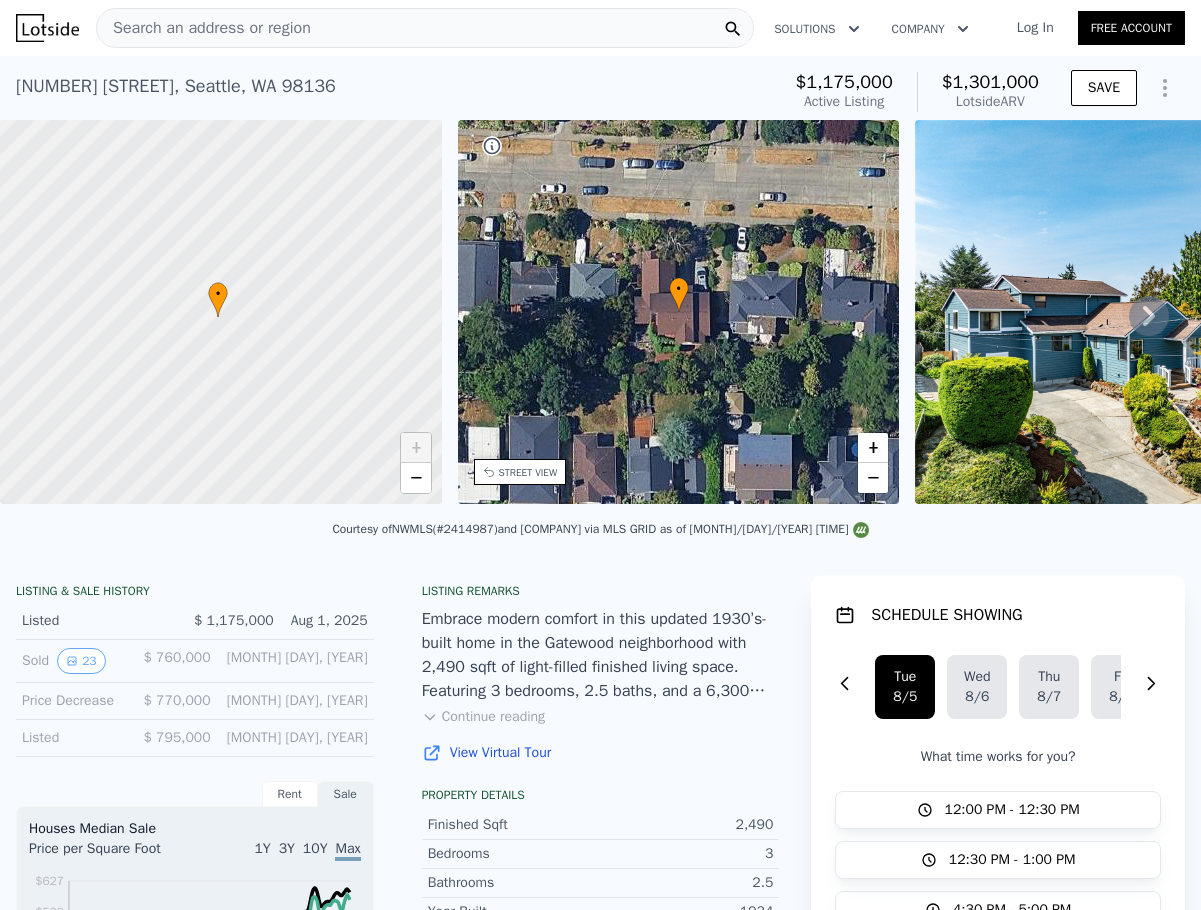 drag, startPoint x: 266, startPoint y: 356, endPoint x: 232, endPoint y: 366, distance: 35.44009 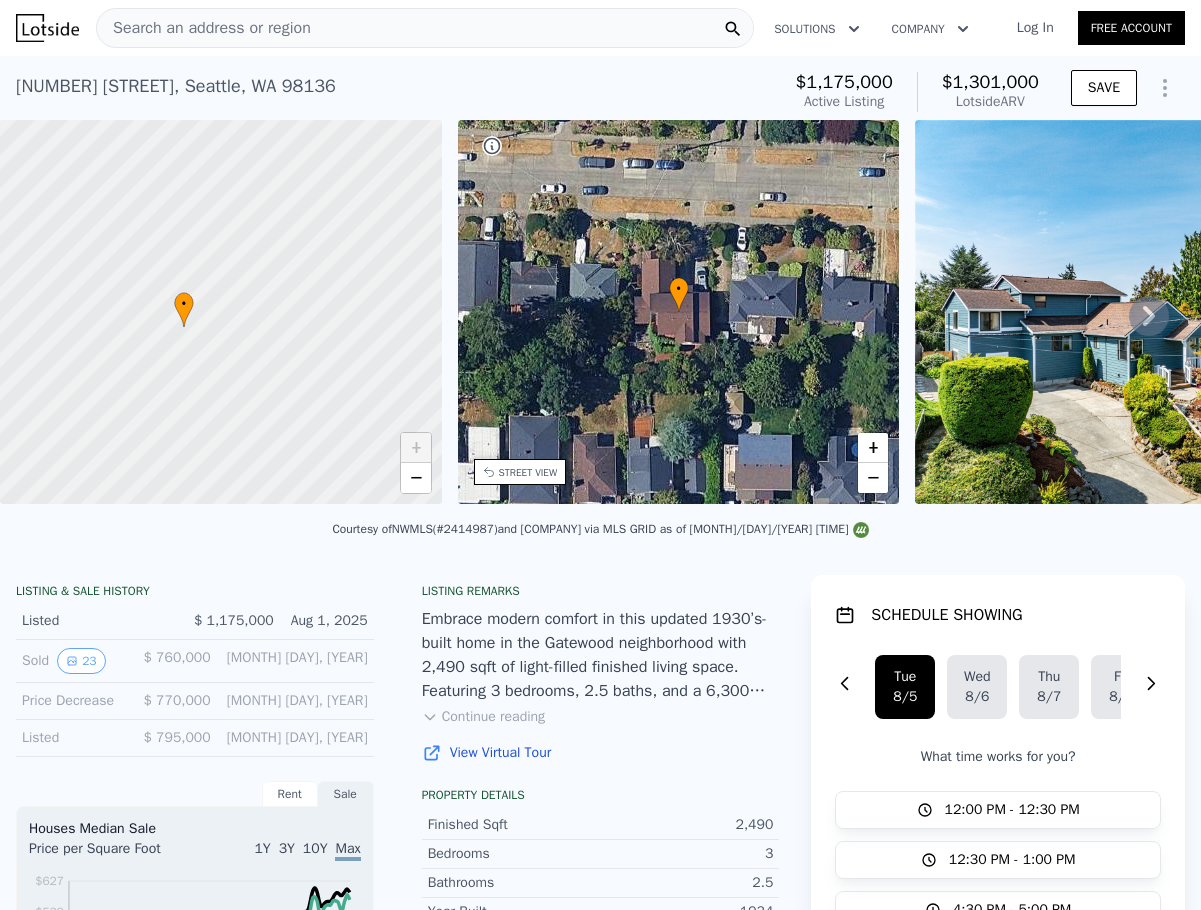 click on "Search an address or region" at bounding box center (204, 28) 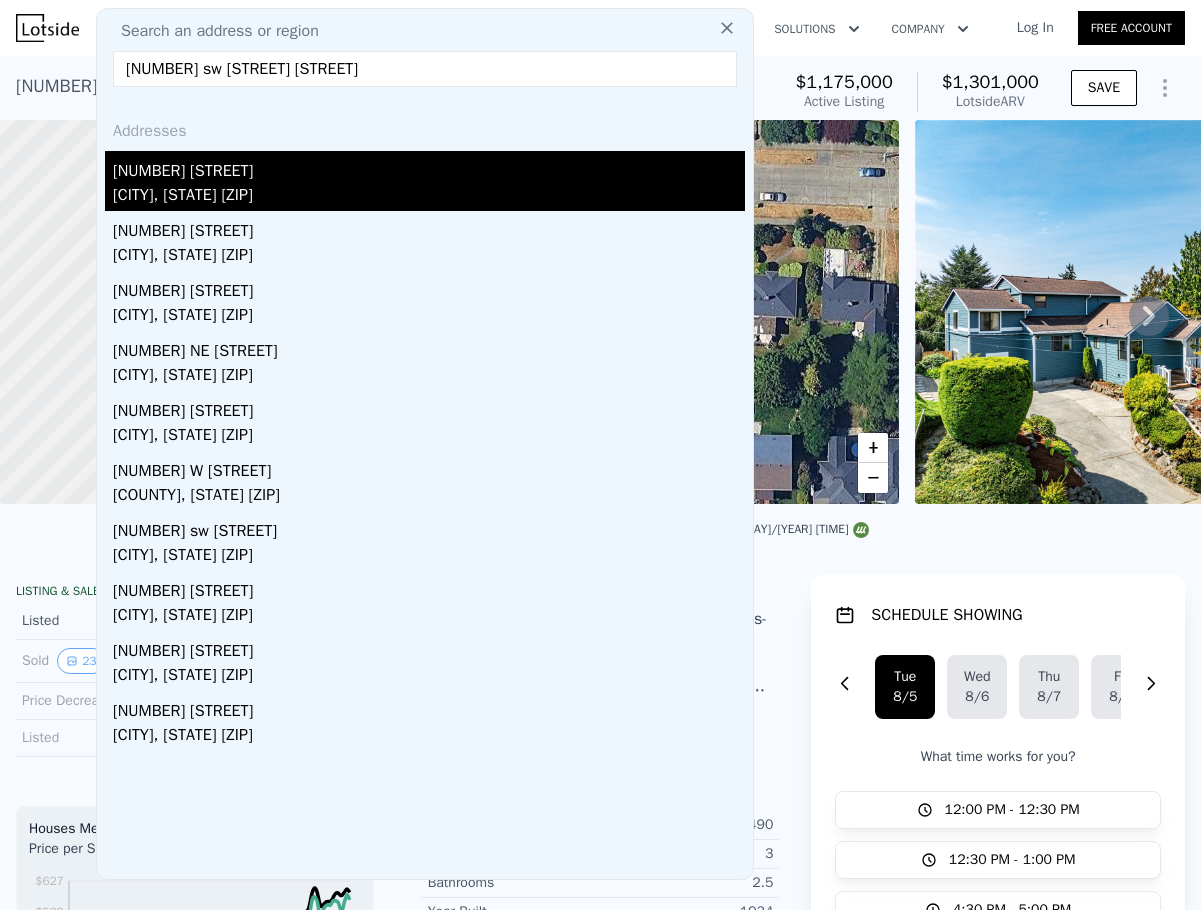 type on "[NUMBER] sw [STREET] [STREET]" 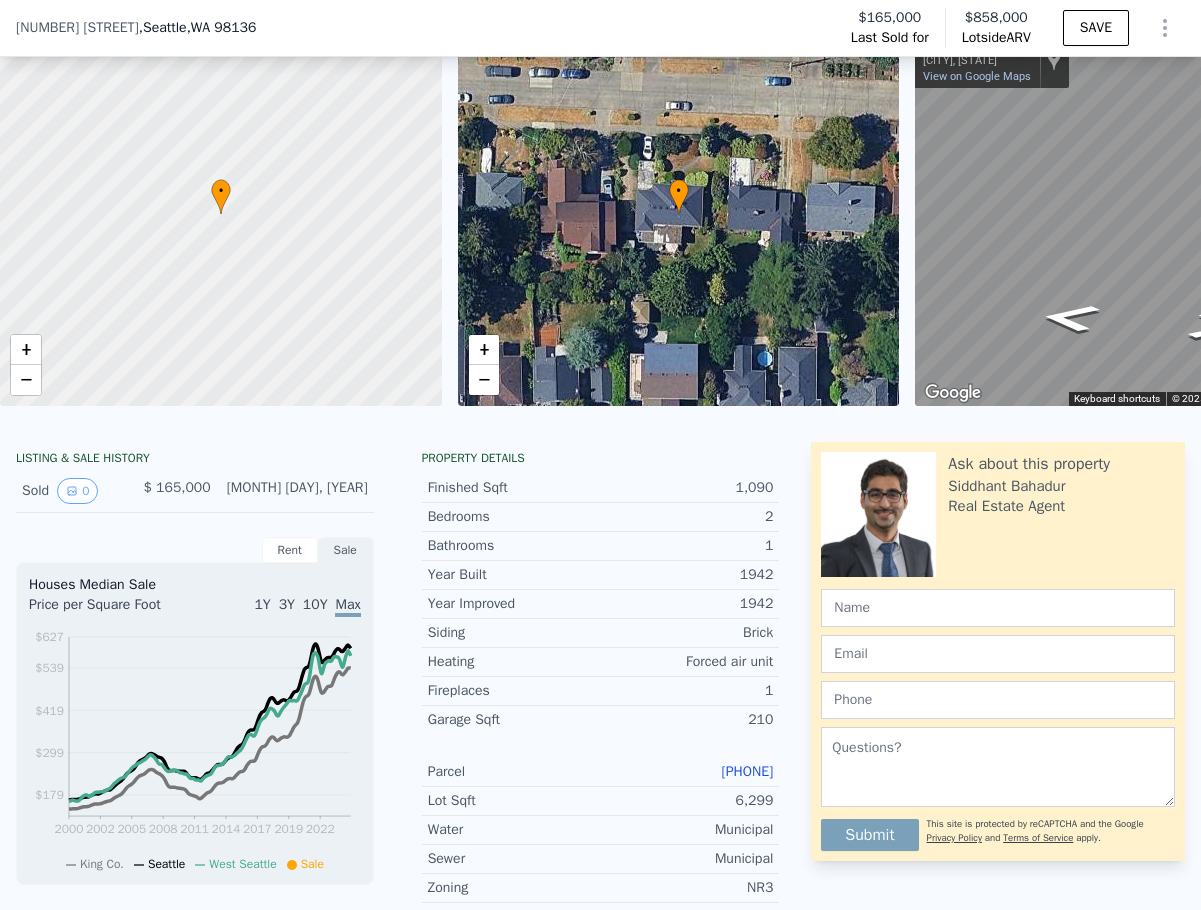 scroll, scrollTop: 93, scrollLeft: 0, axis: vertical 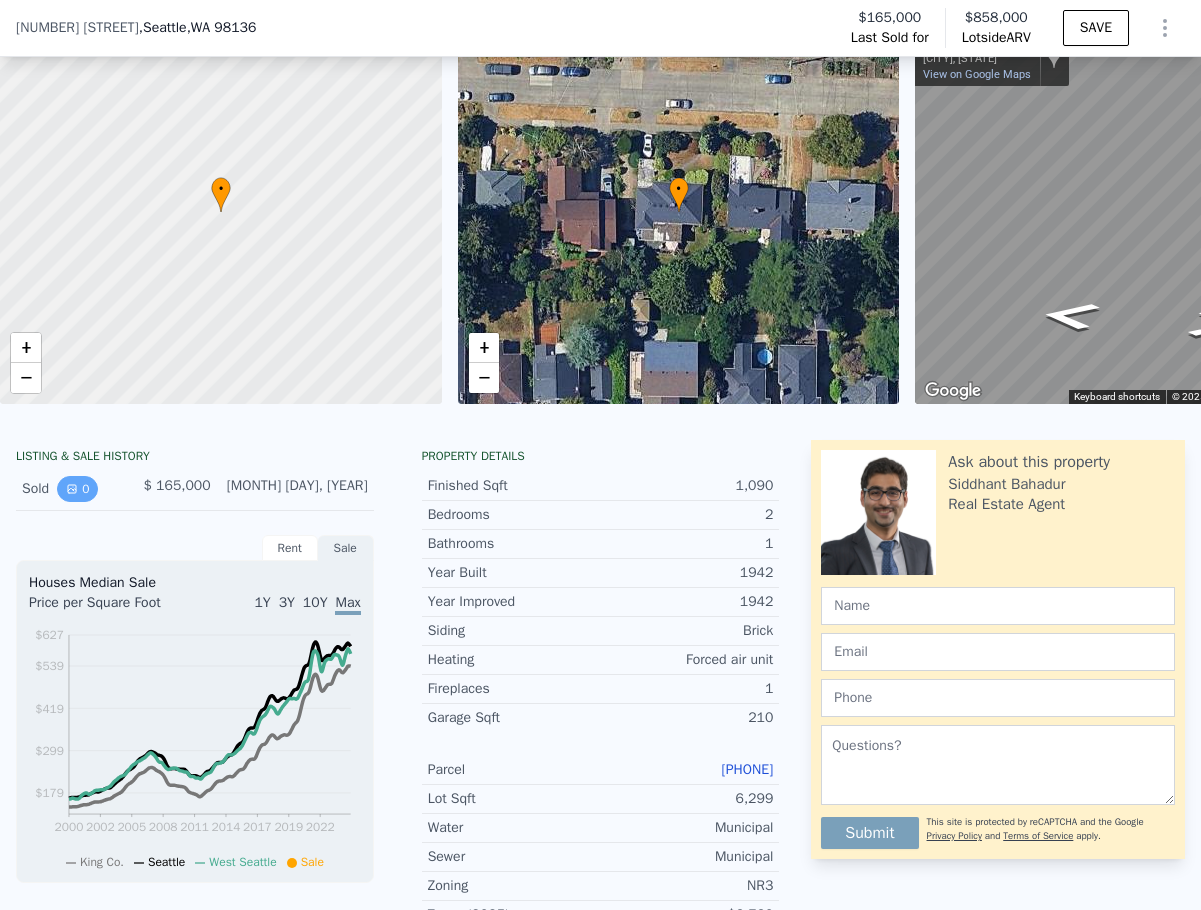 click 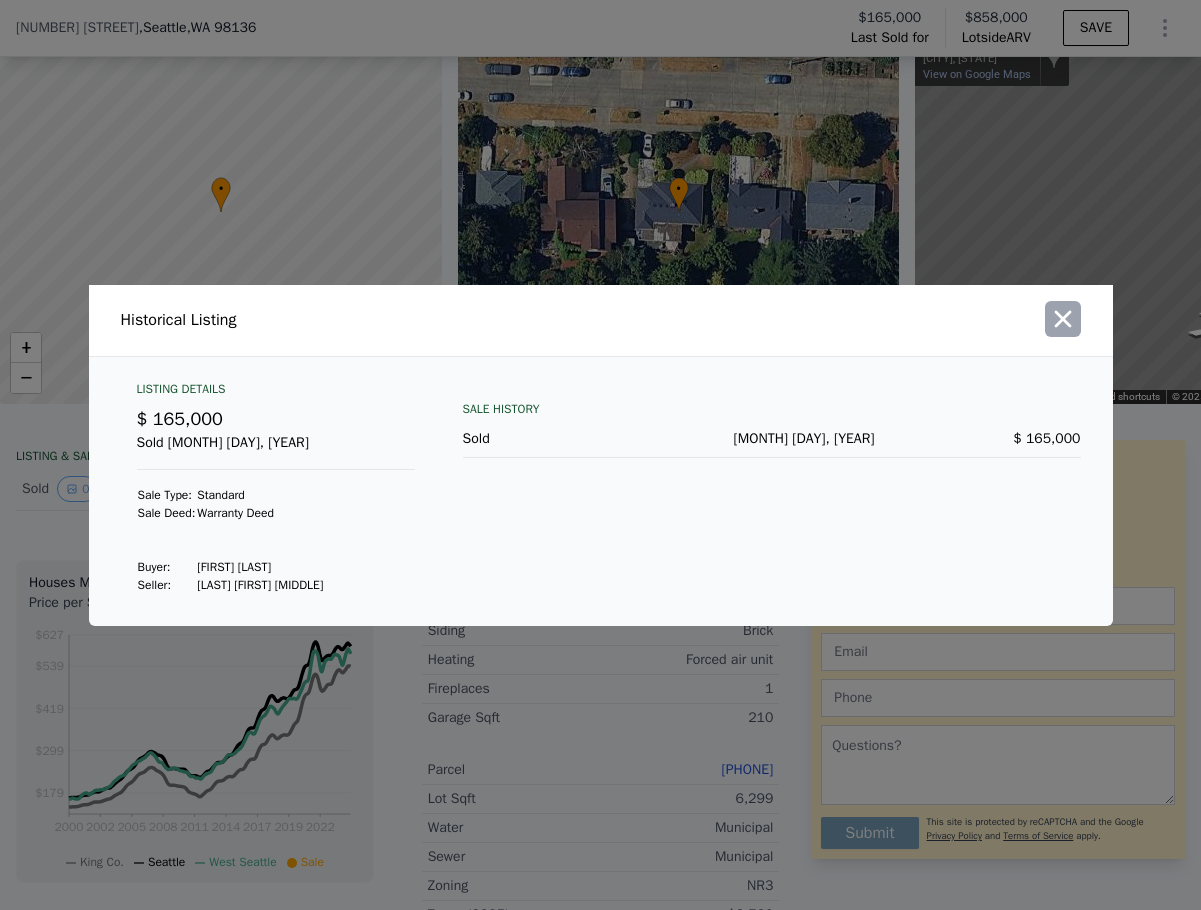 click 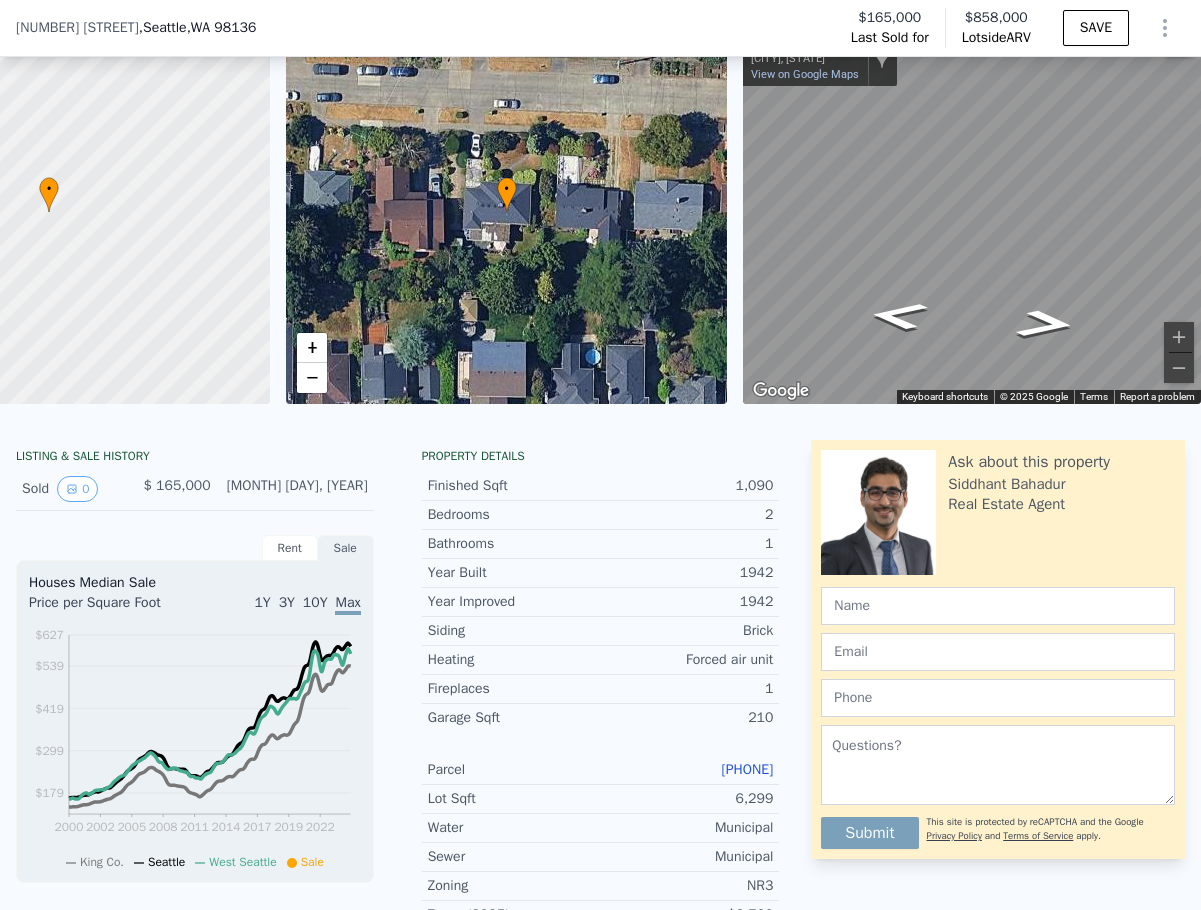scroll, scrollTop: 0, scrollLeft: 195, axis: horizontal 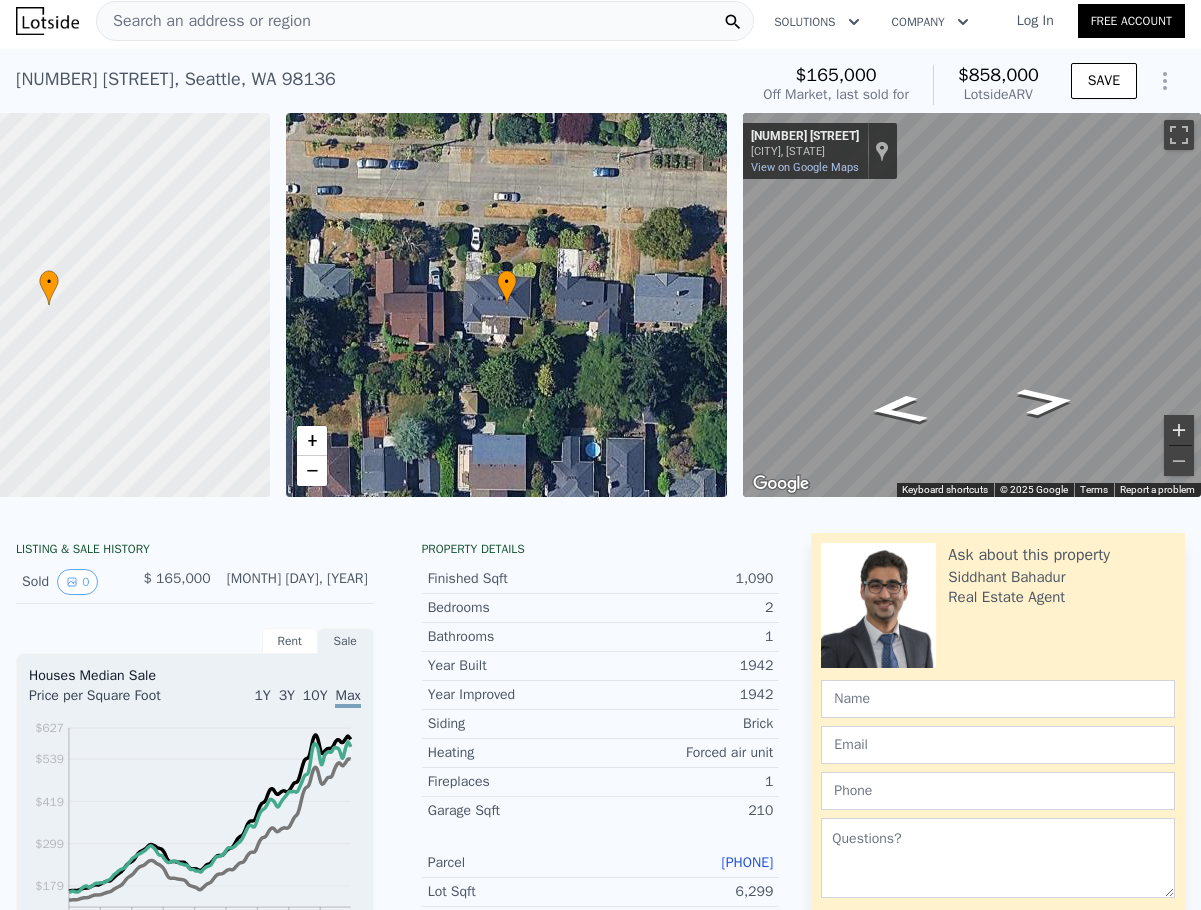 click at bounding box center [1179, 430] 